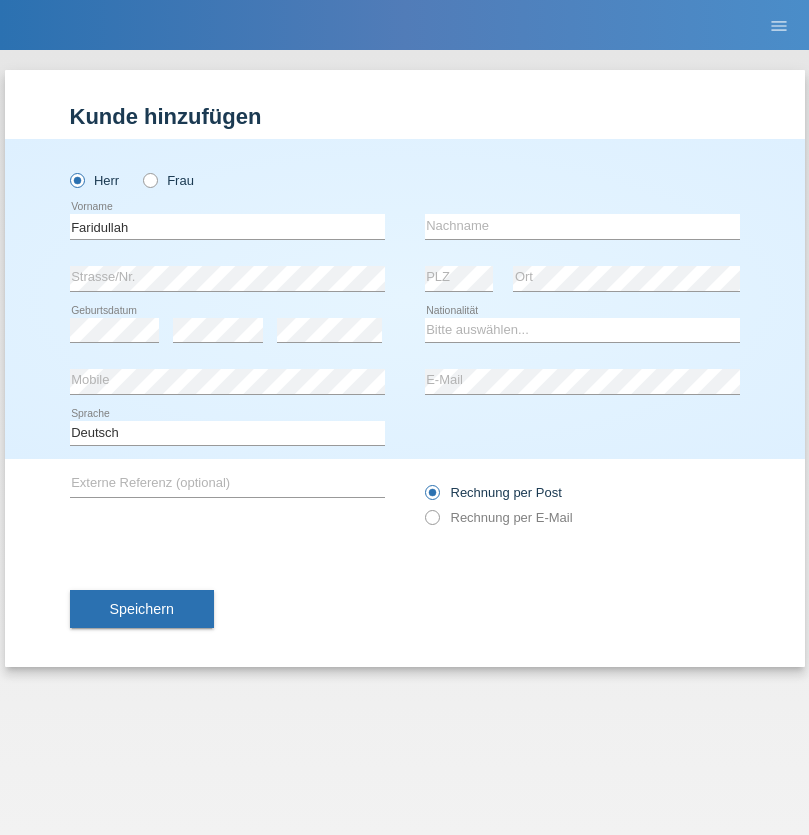 scroll, scrollTop: 0, scrollLeft: 0, axis: both 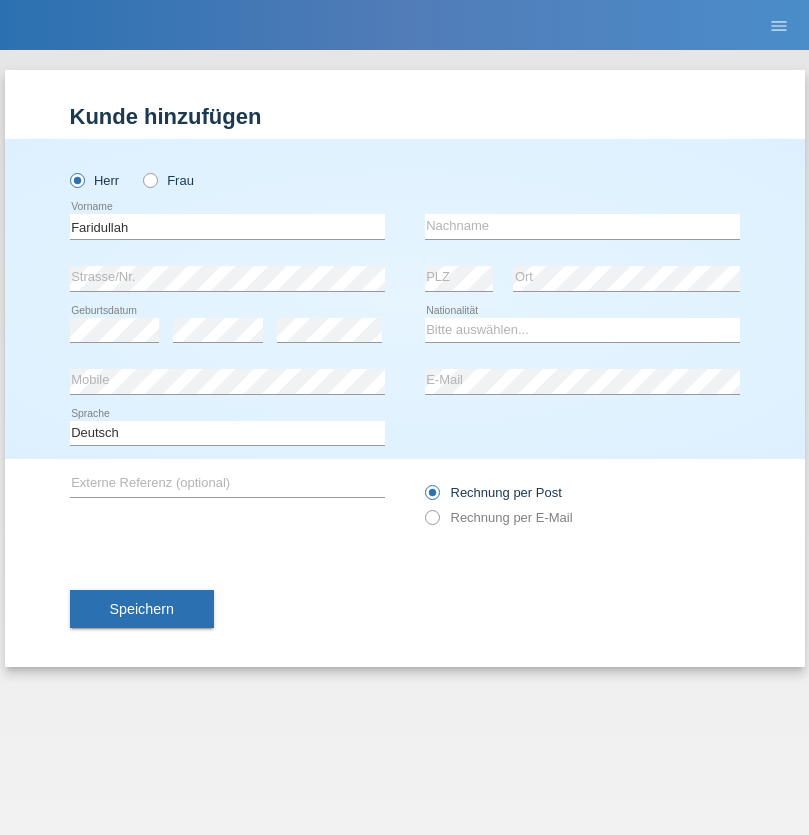 type on "Faridullah" 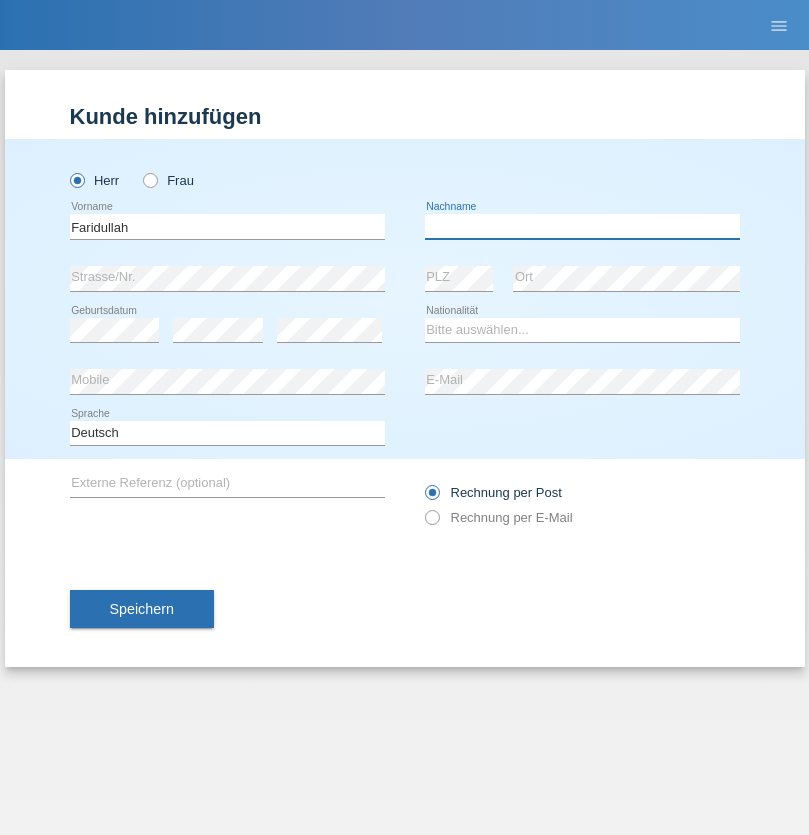 click at bounding box center [582, 226] 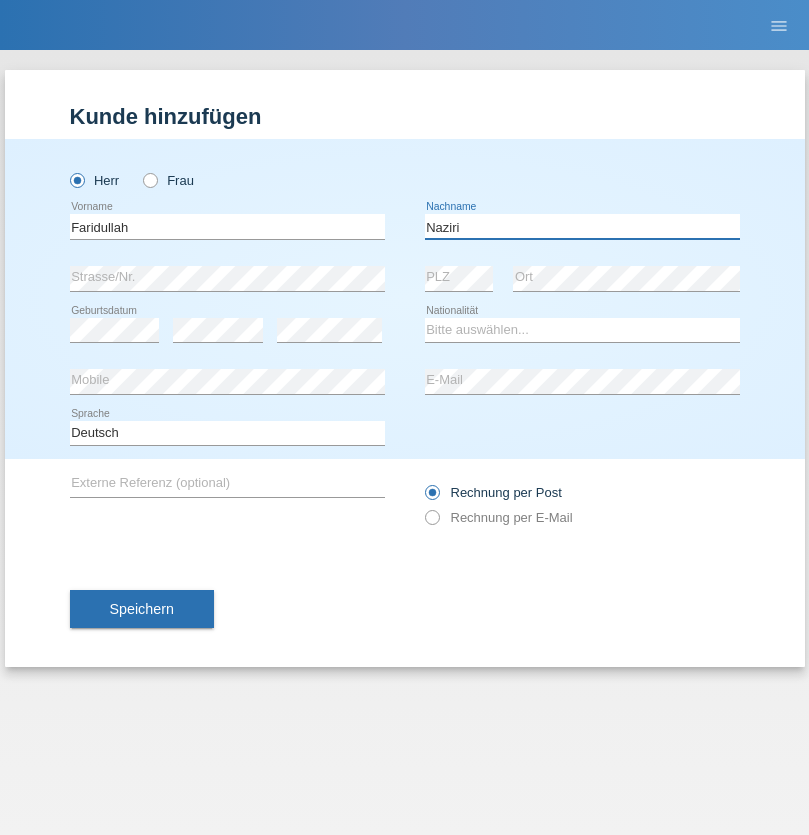 type on "Naziri" 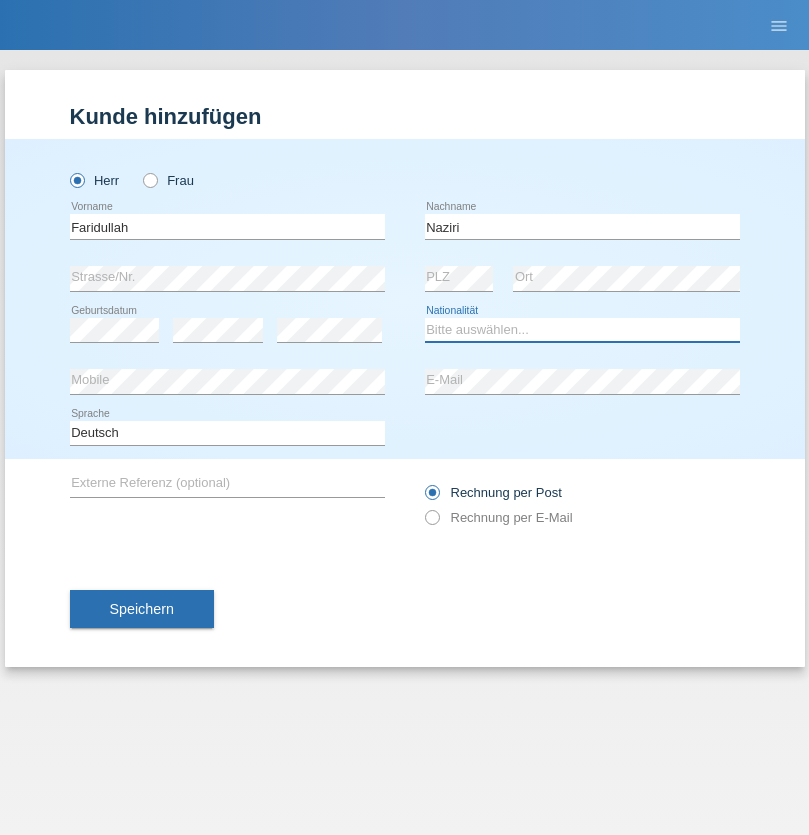 select on "AF" 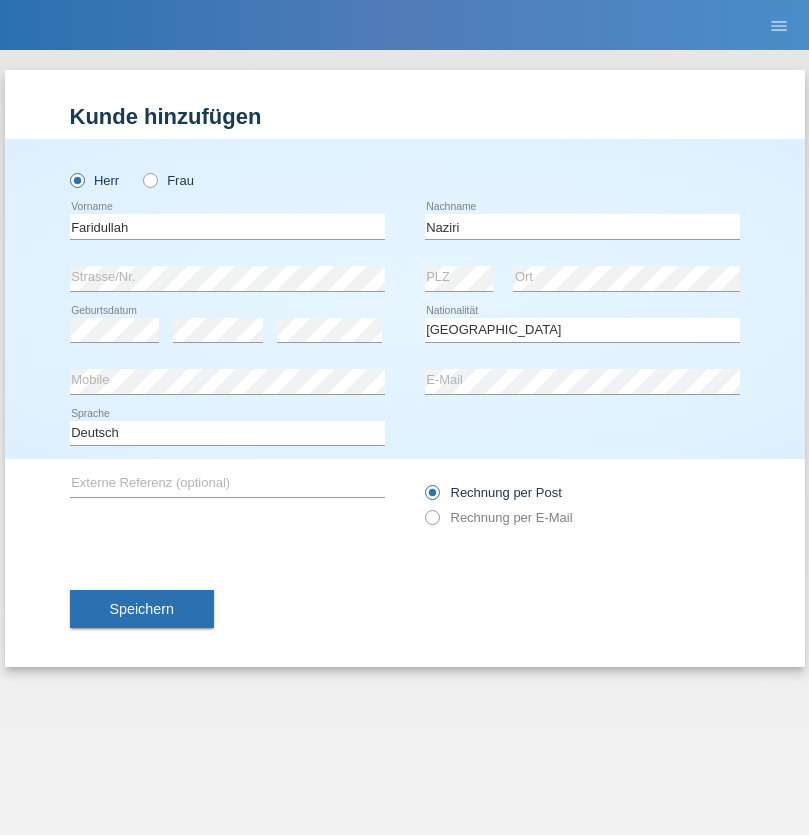 select on "C" 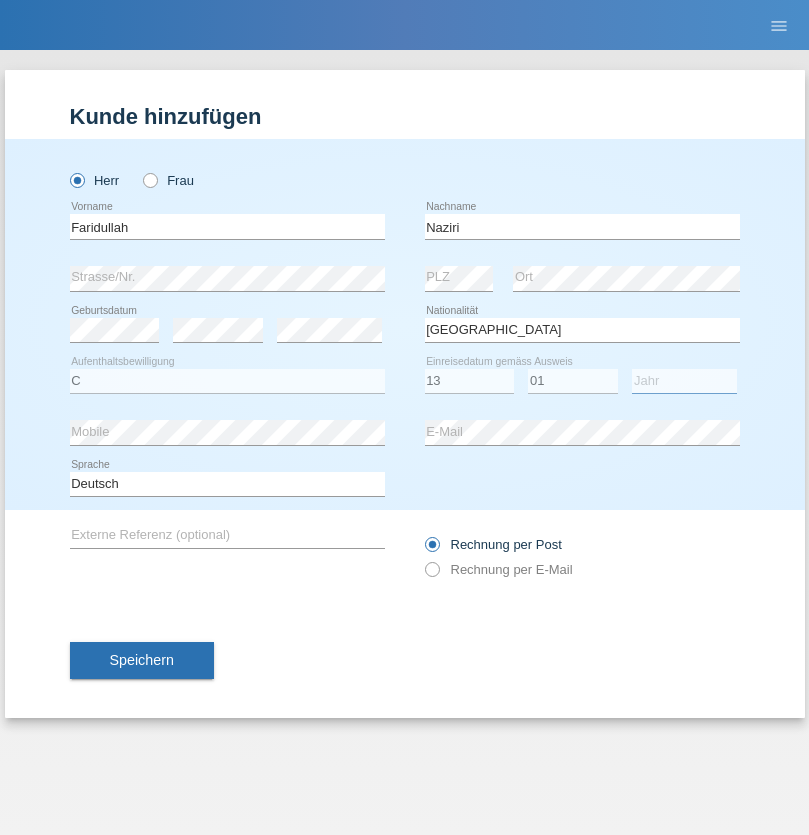 select on "2005" 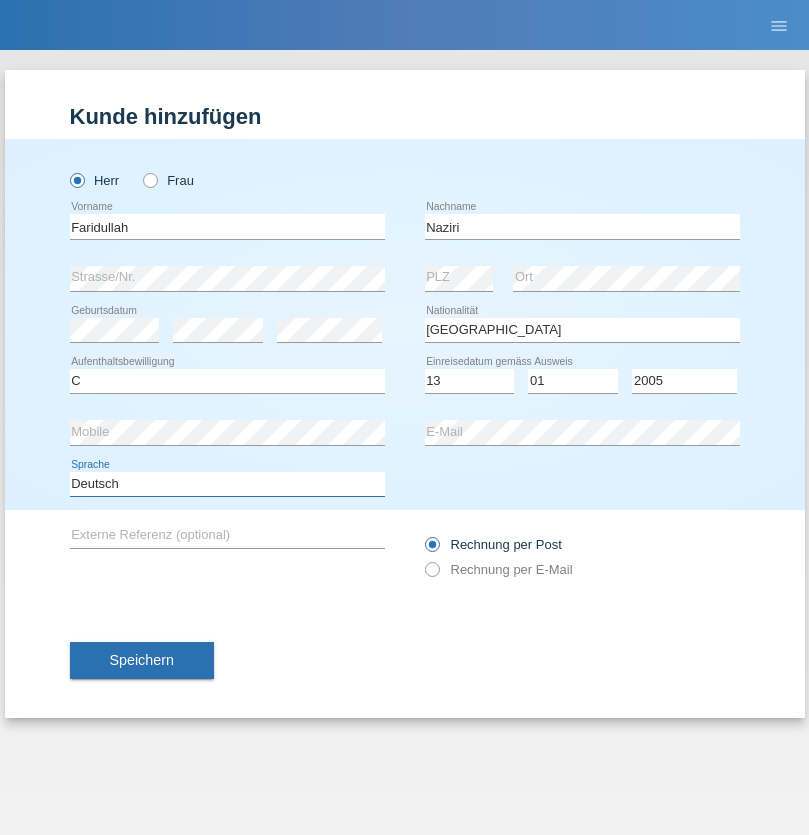 select on "en" 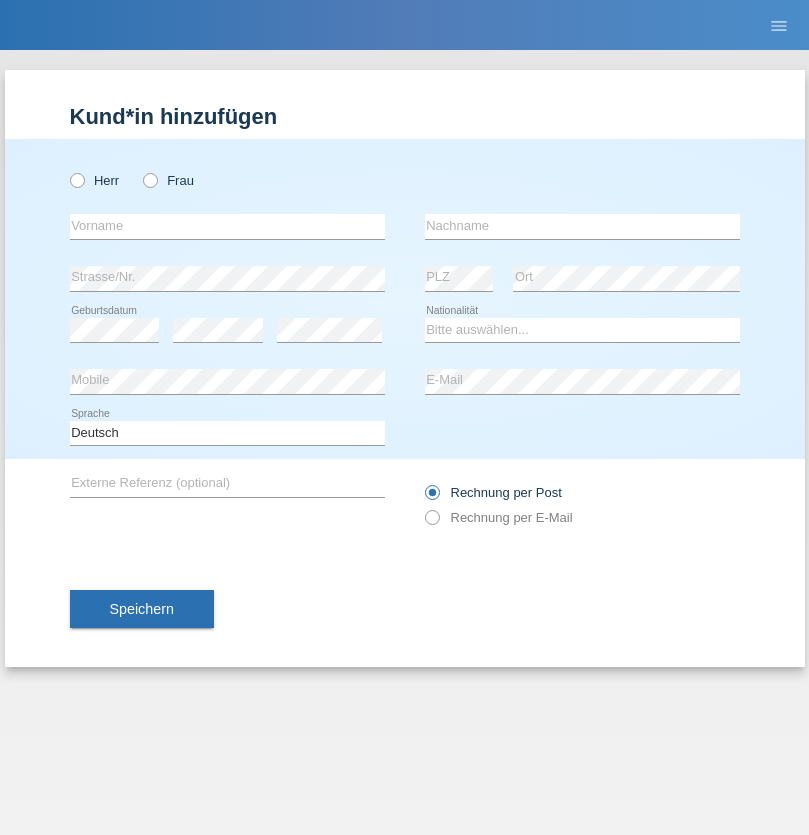 scroll, scrollTop: 0, scrollLeft: 0, axis: both 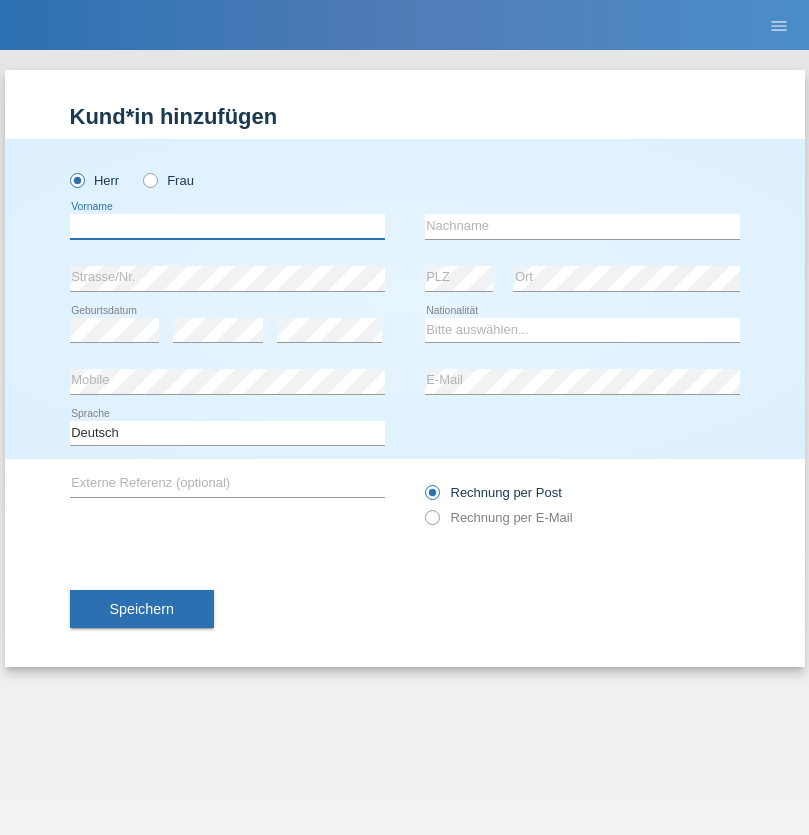 click at bounding box center [227, 226] 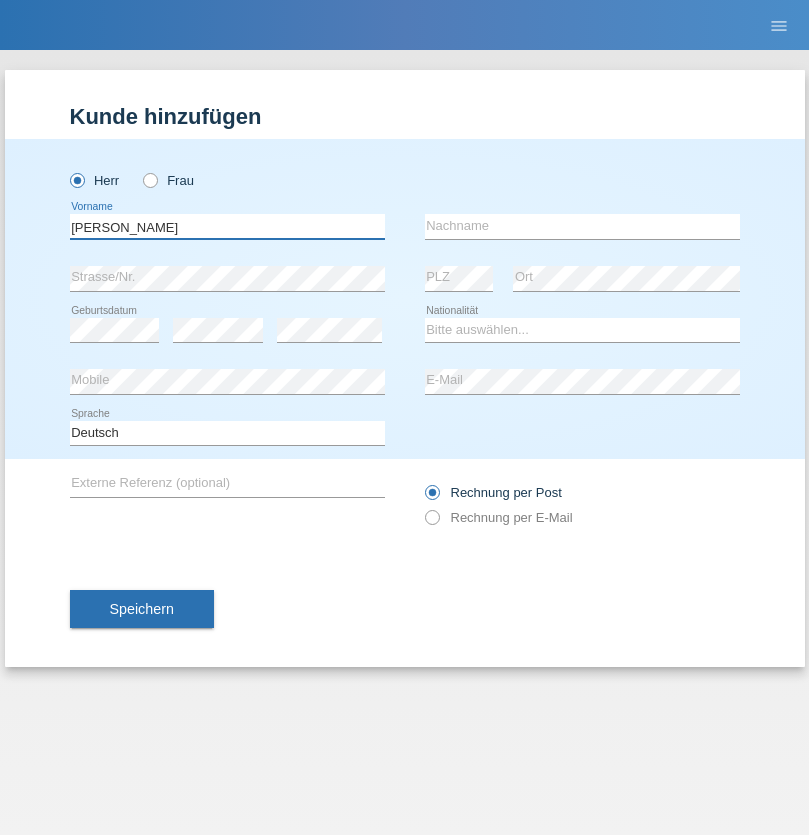 type on "[PERSON_NAME]" 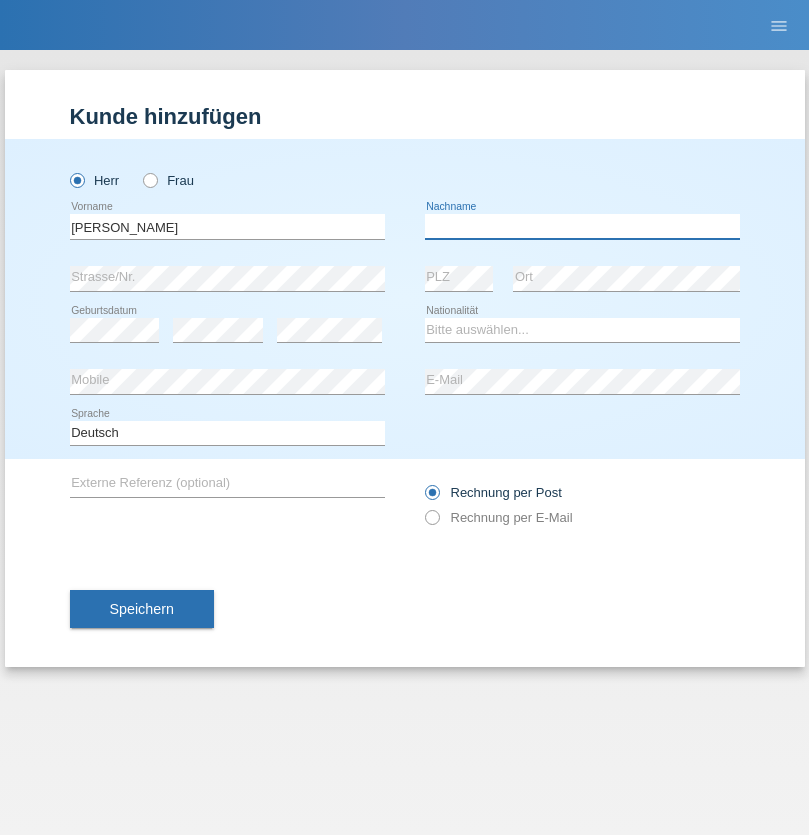 click at bounding box center [582, 226] 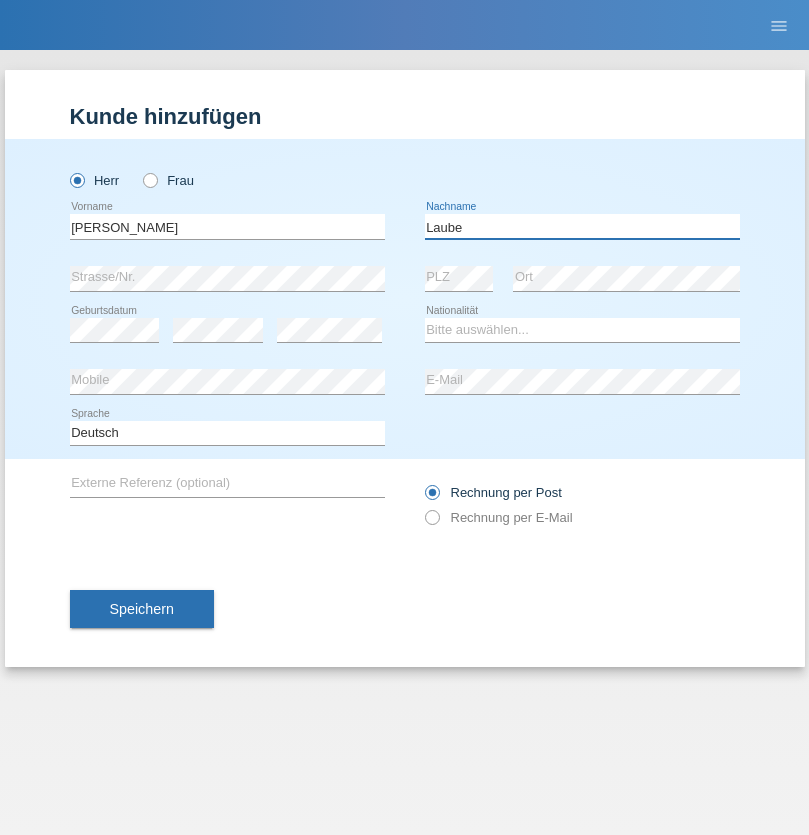 type on "Laube" 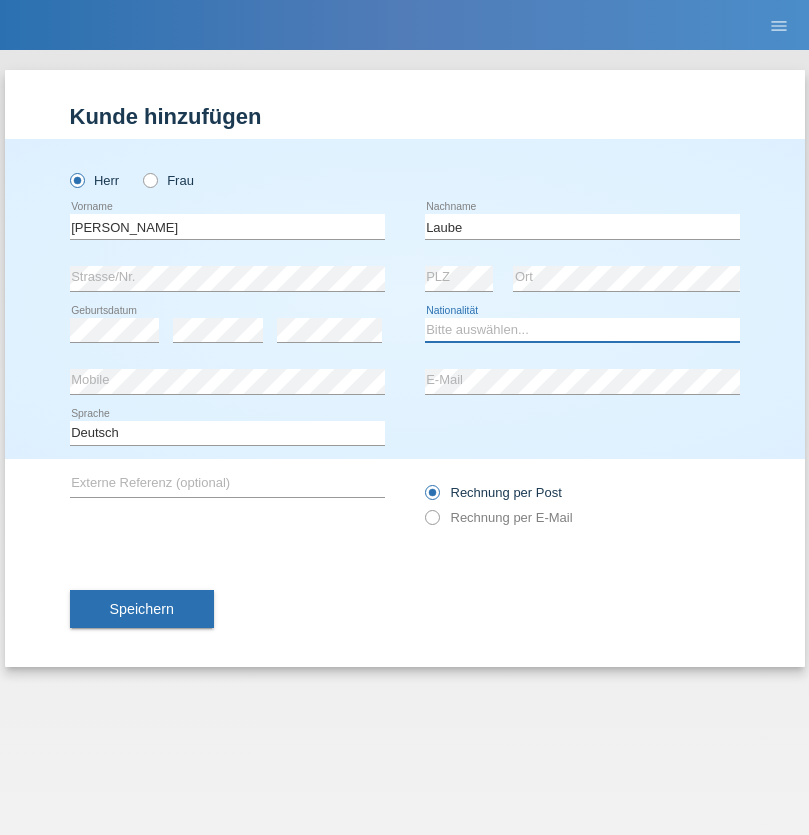 select on "DE" 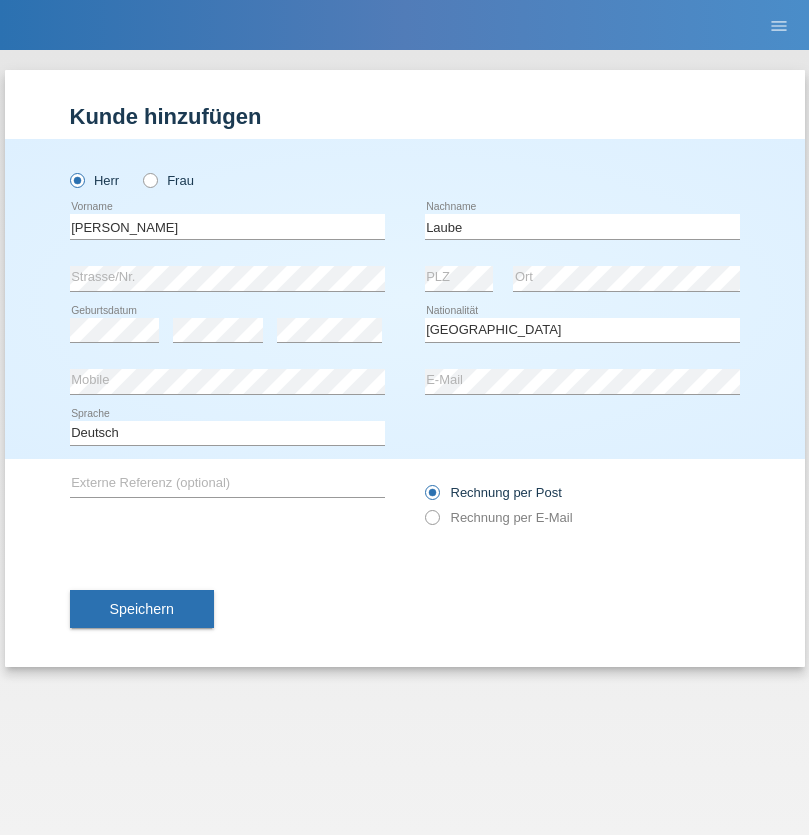 select on "C" 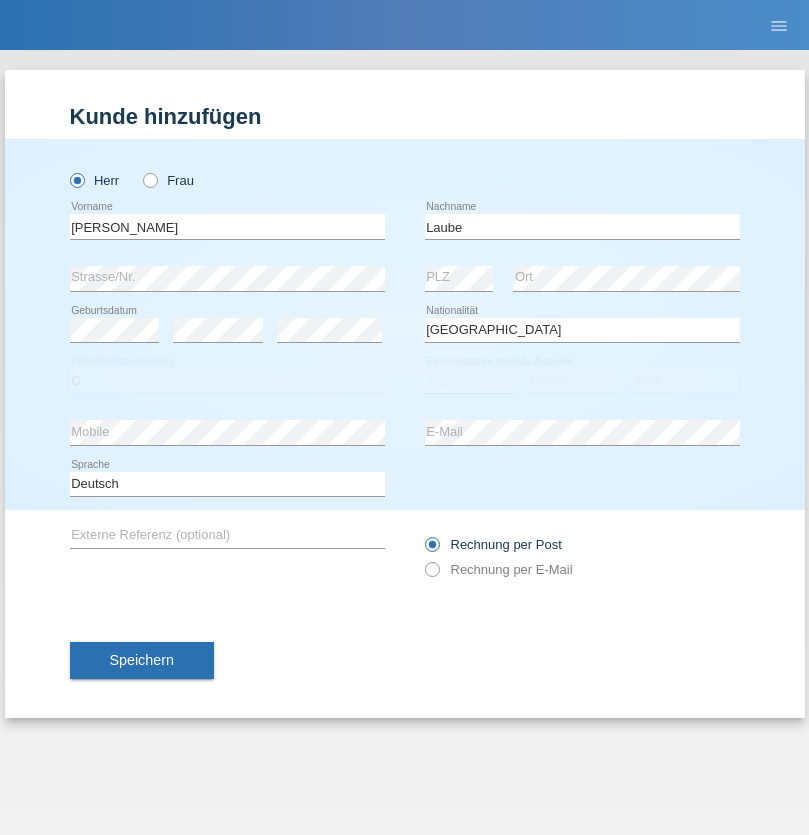 select on "01" 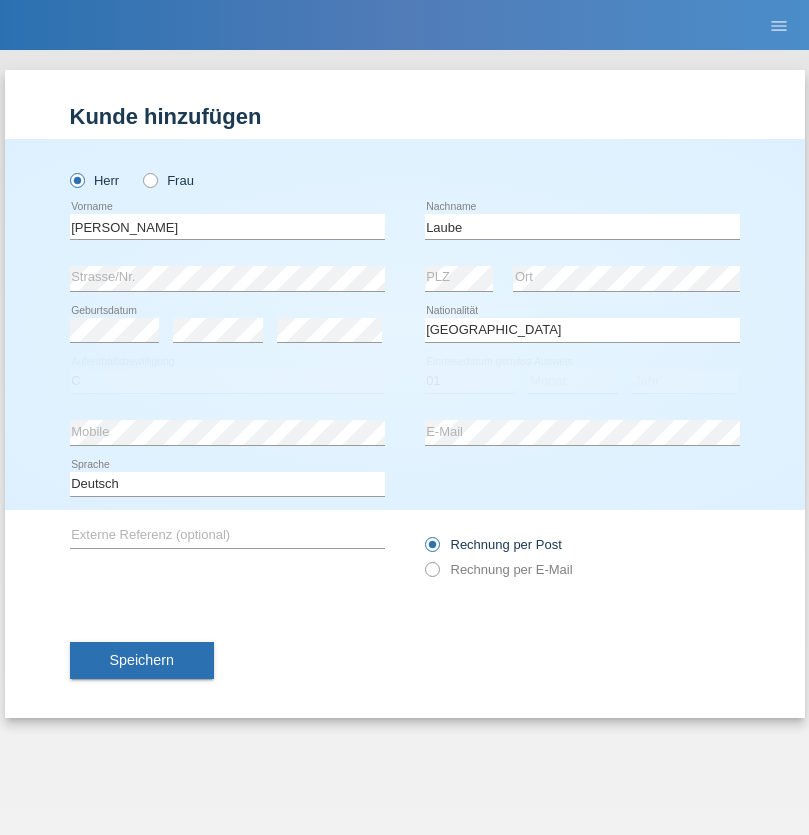select on "12" 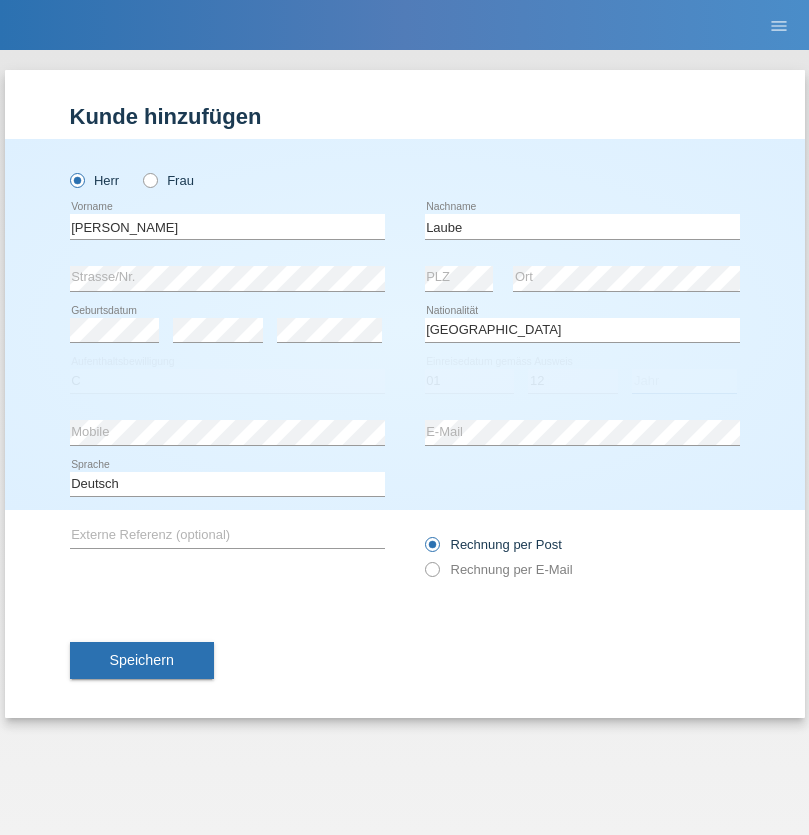 select on "2012" 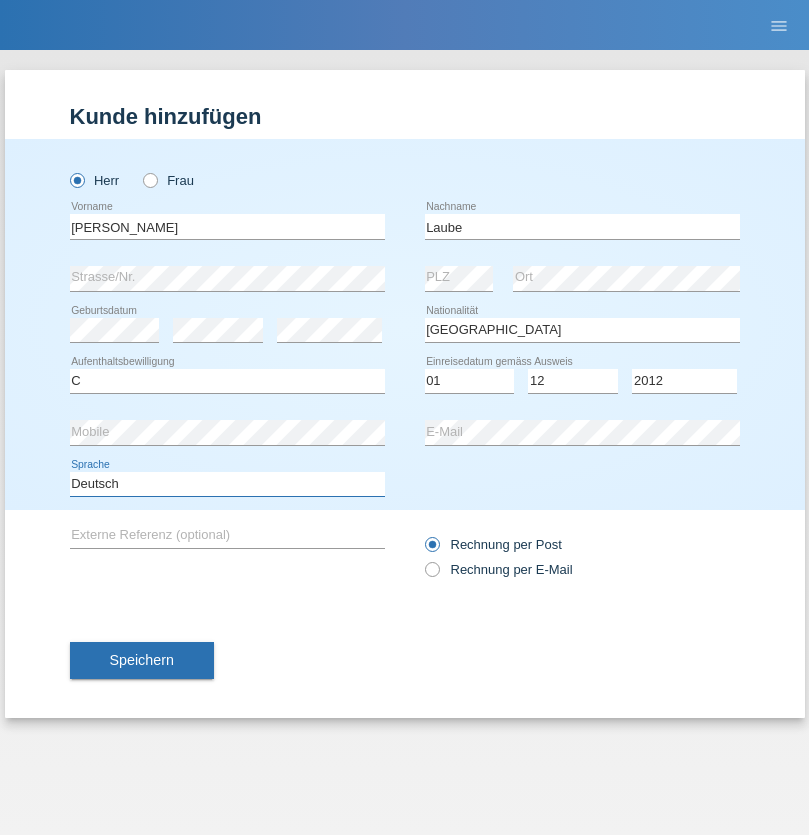 select on "en" 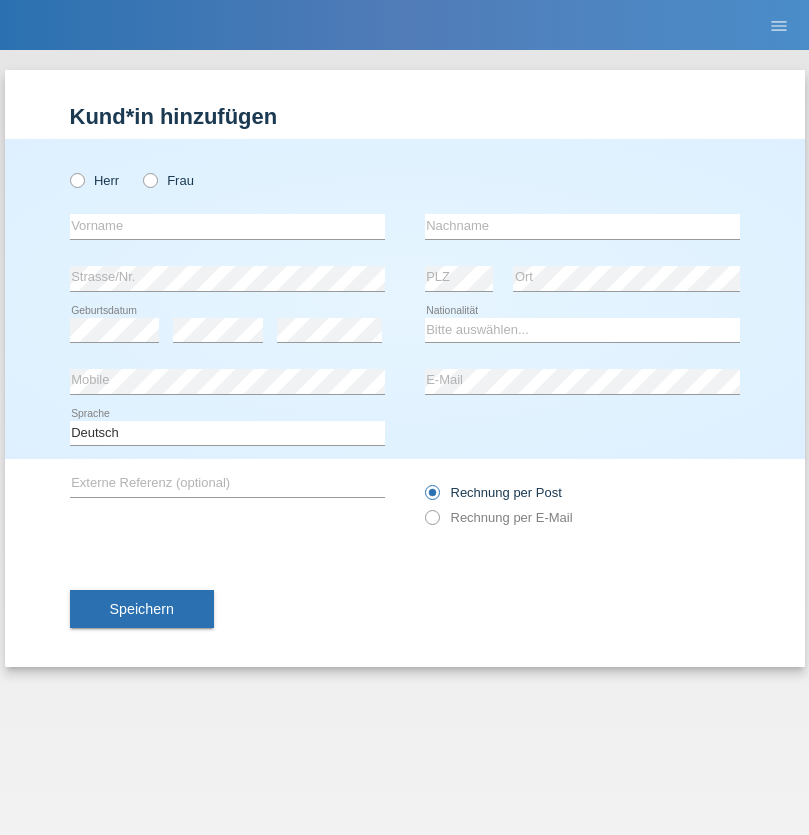 scroll, scrollTop: 0, scrollLeft: 0, axis: both 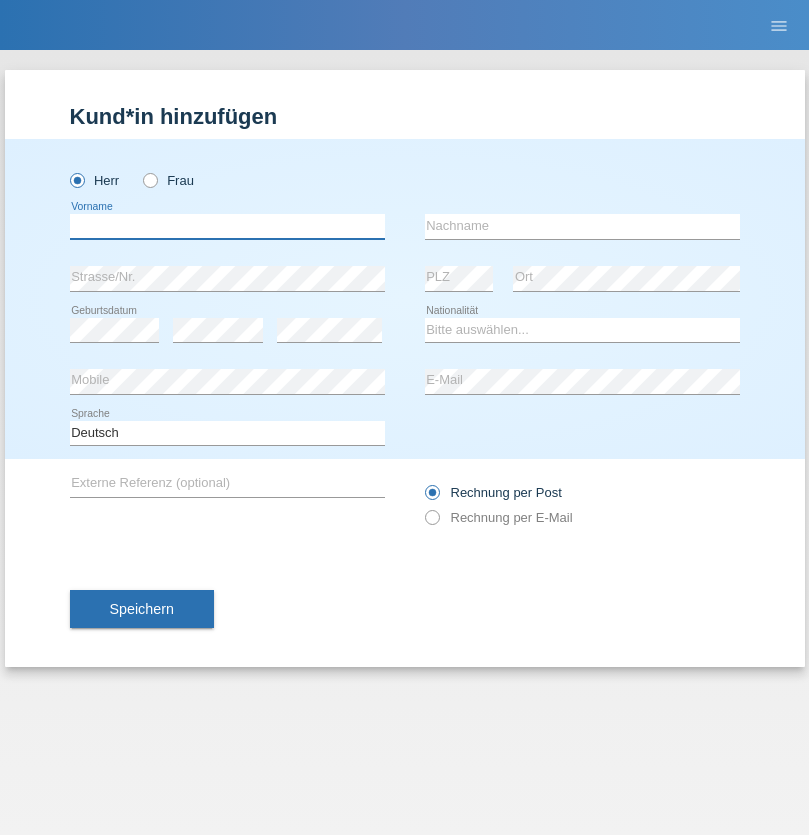 click at bounding box center (227, 226) 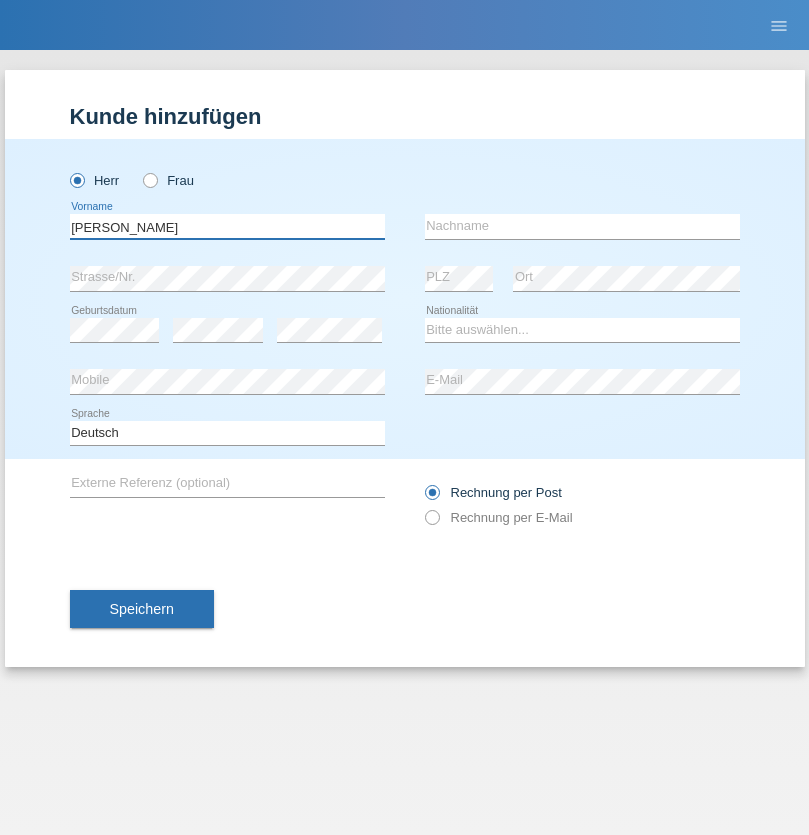 type on "[PERSON_NAME]" 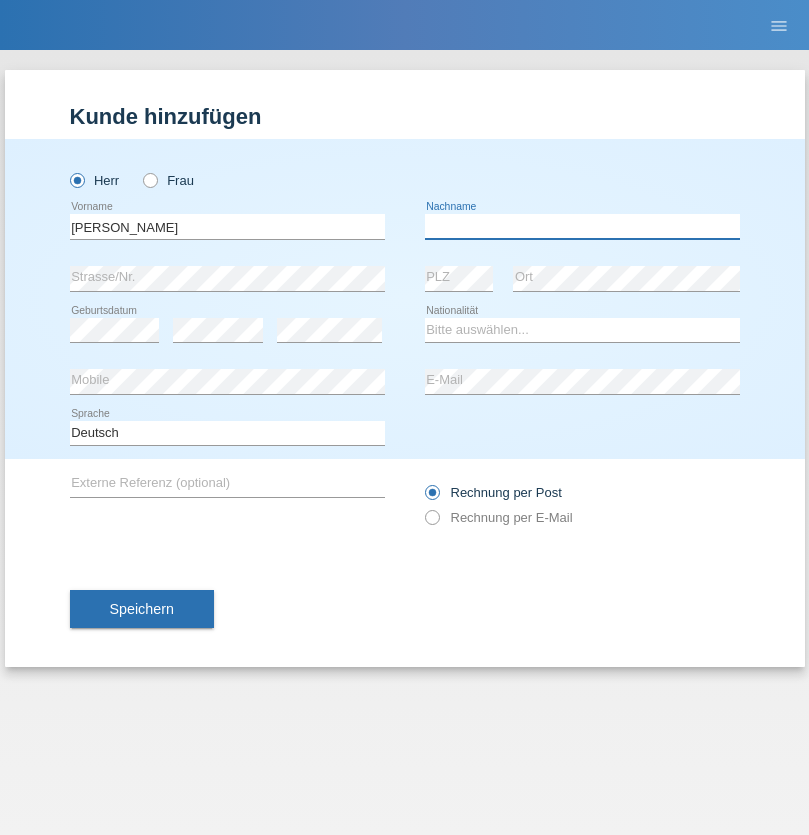 click at bounding box center (582, 226) 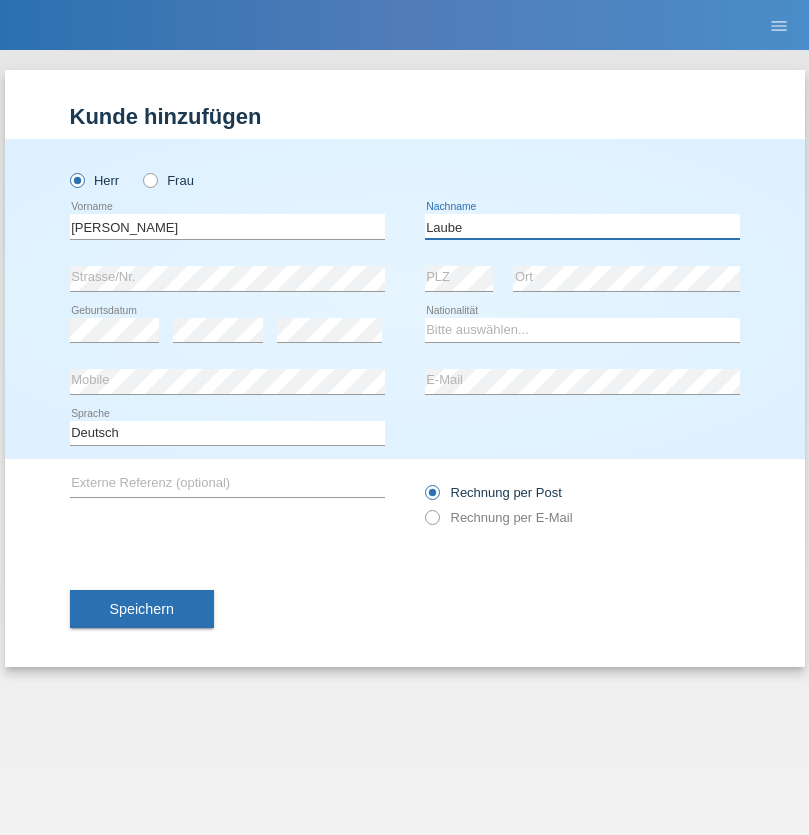 type on "Laube" 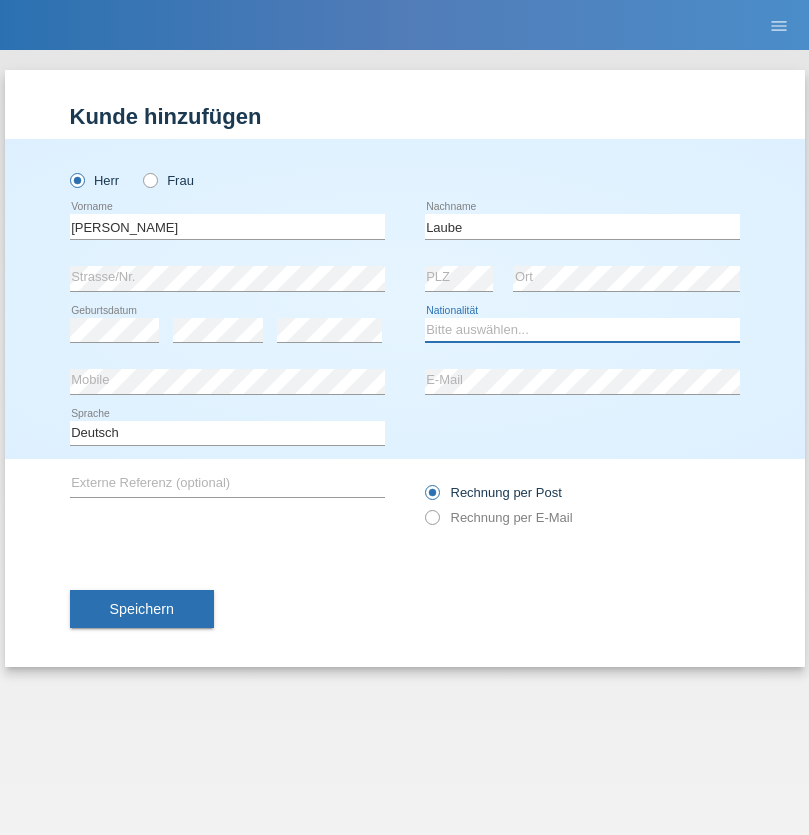 select on "DE" 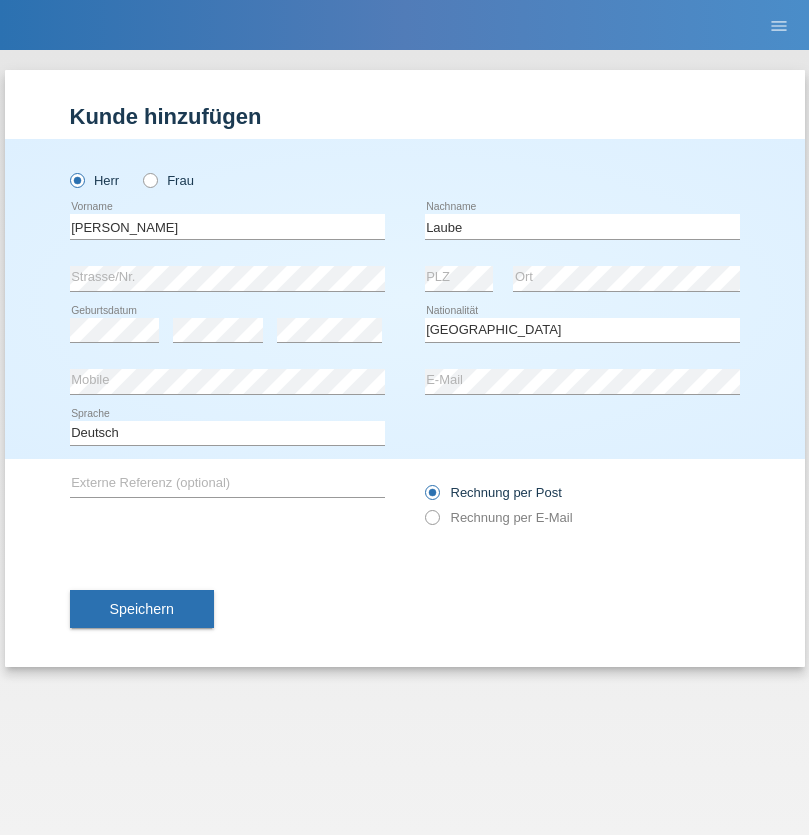 select on "C" 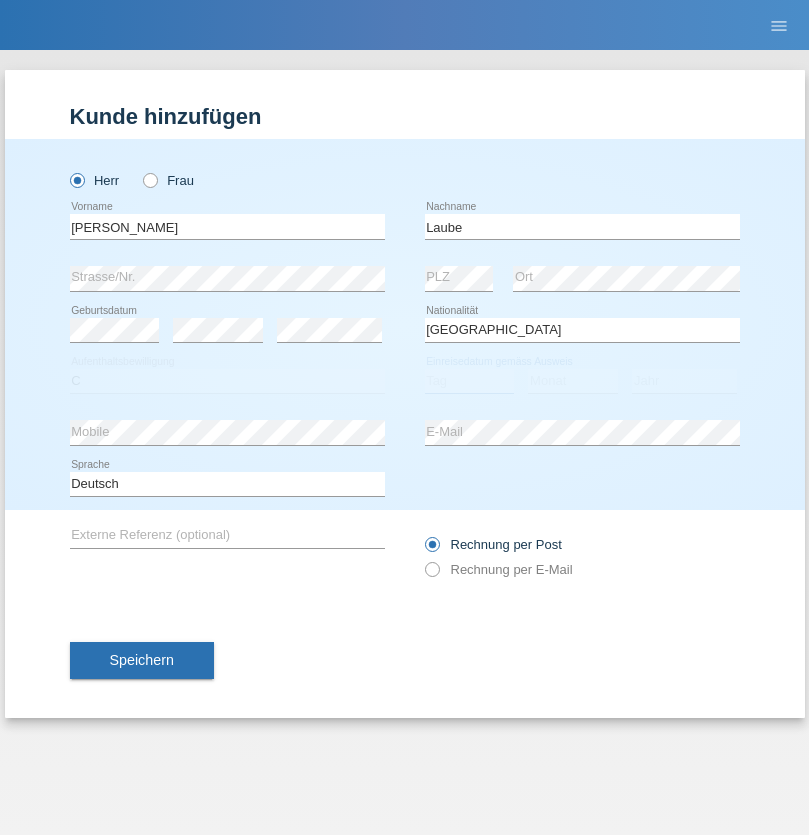 select on "01" 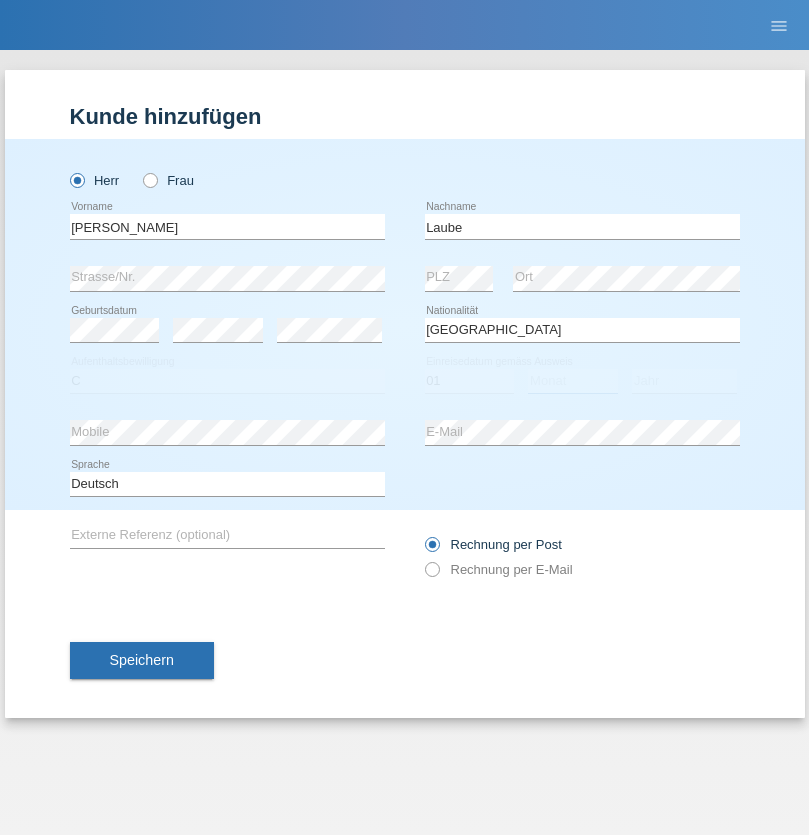 select on "12" 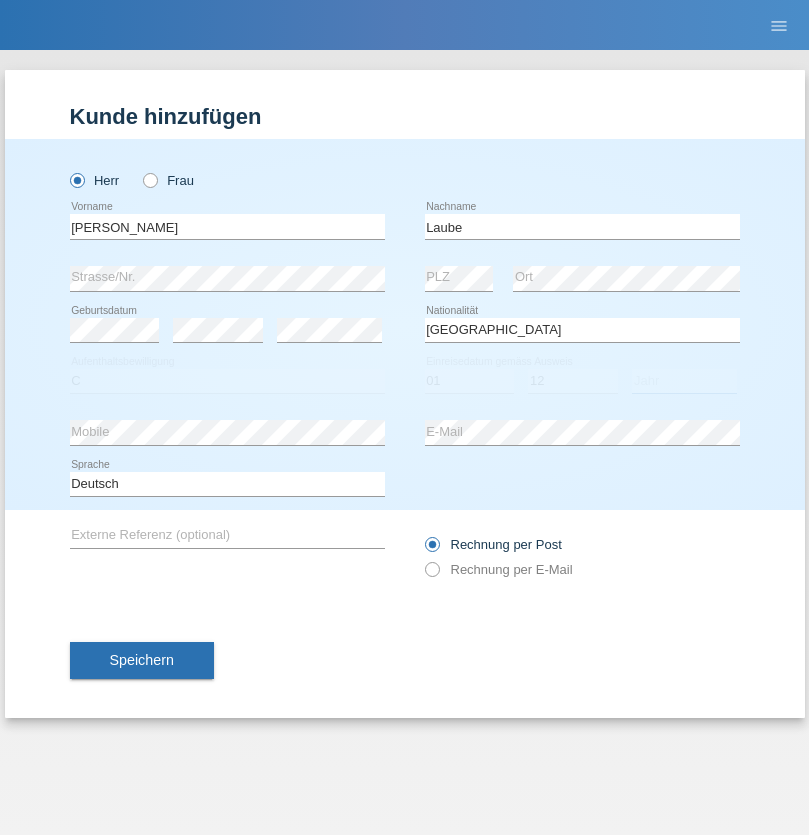 select on "2012" 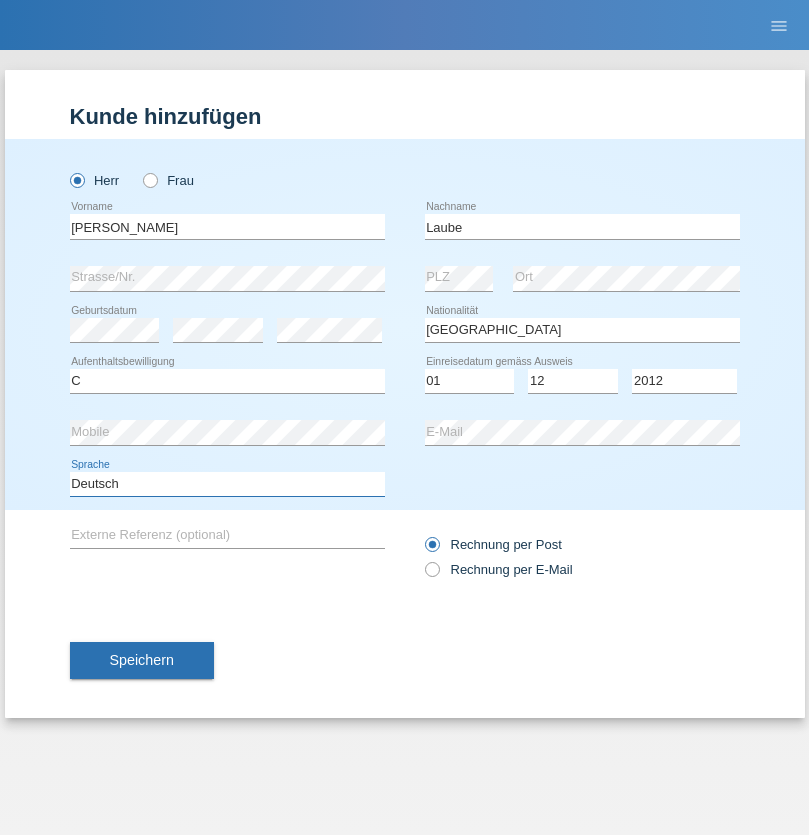 select on "en" 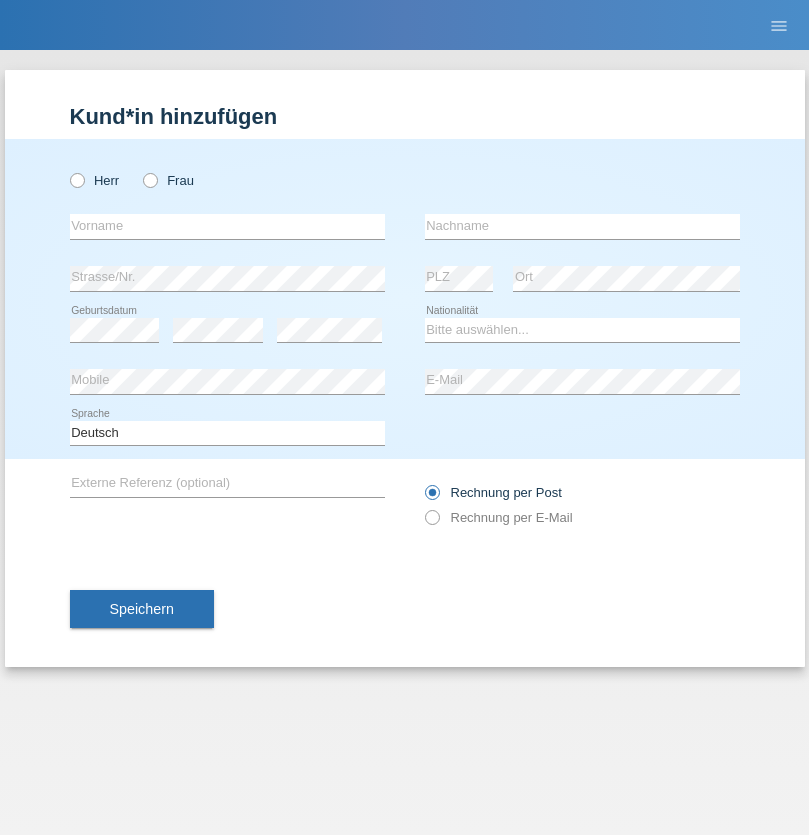 scroll, scrollTop: 0, scrollLeft: 0, axis: both 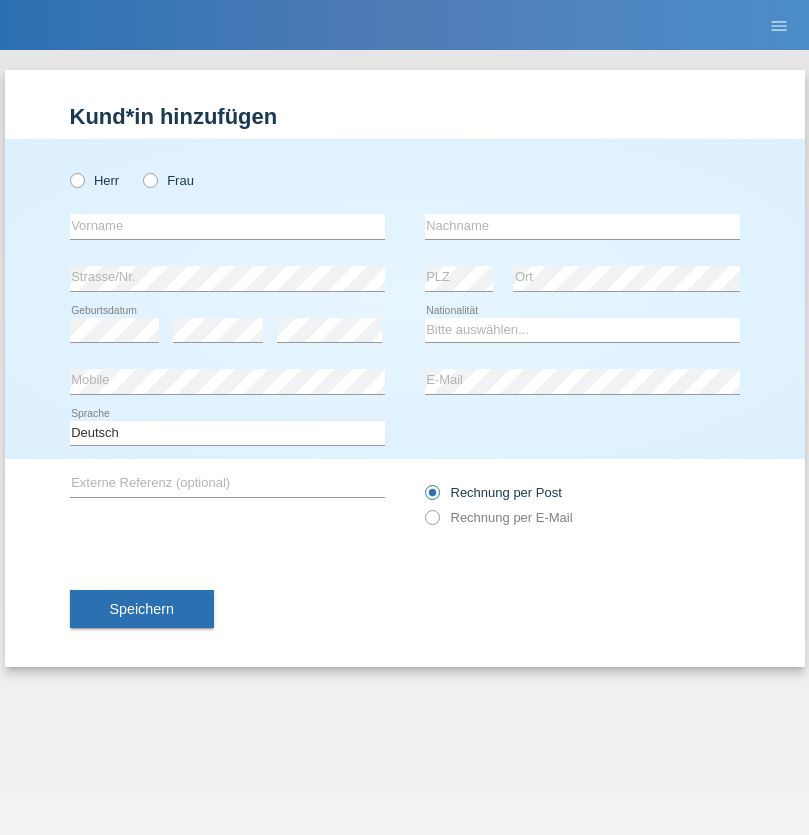 radio on "true" 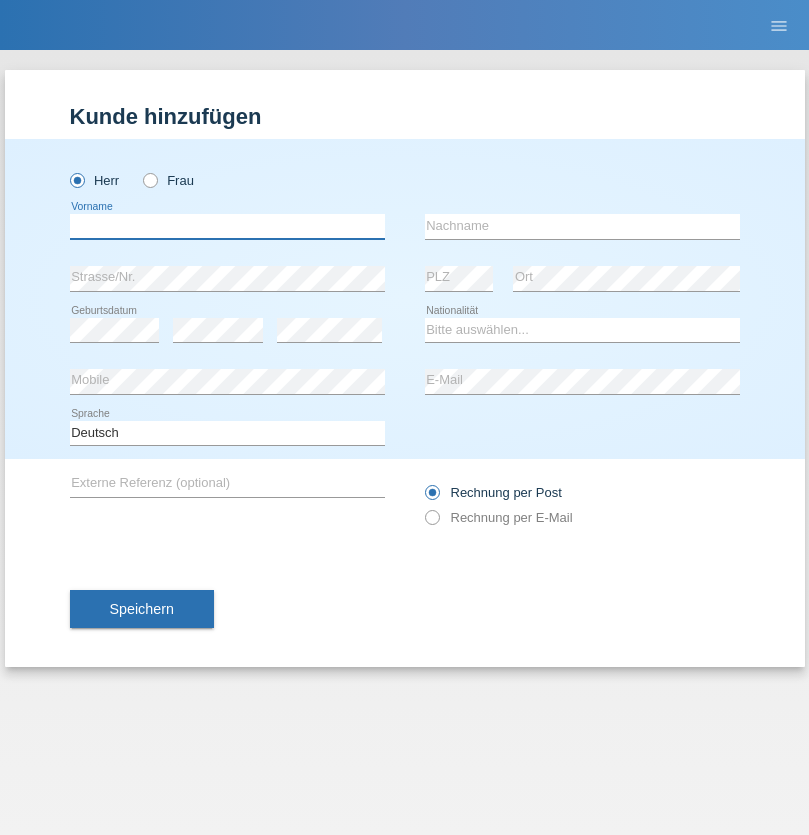 click at bounding box center (227, 226) 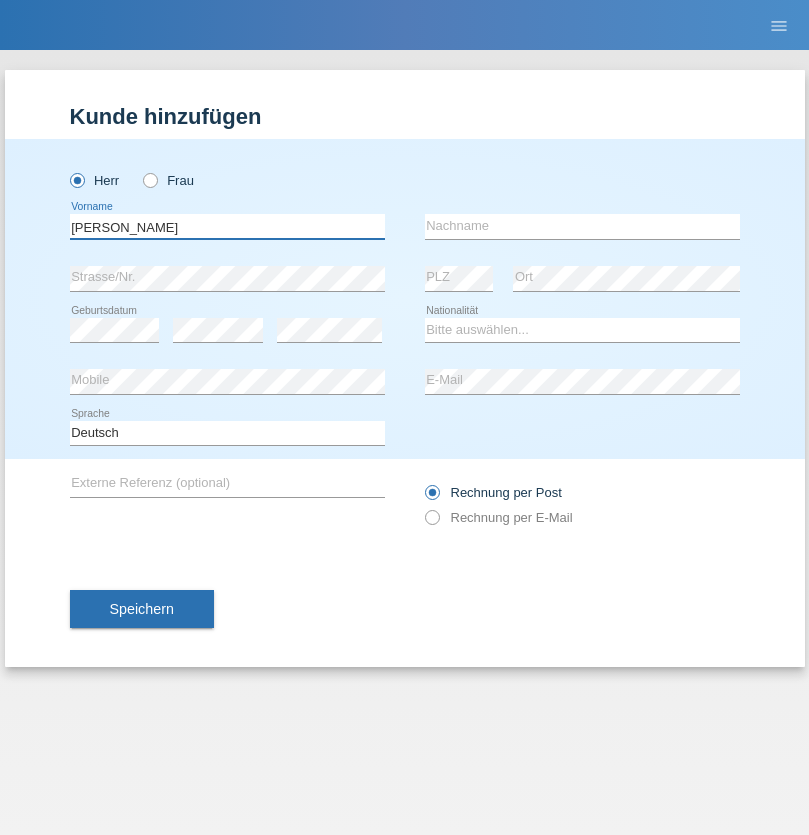 type on "[PERSON_NAME]" 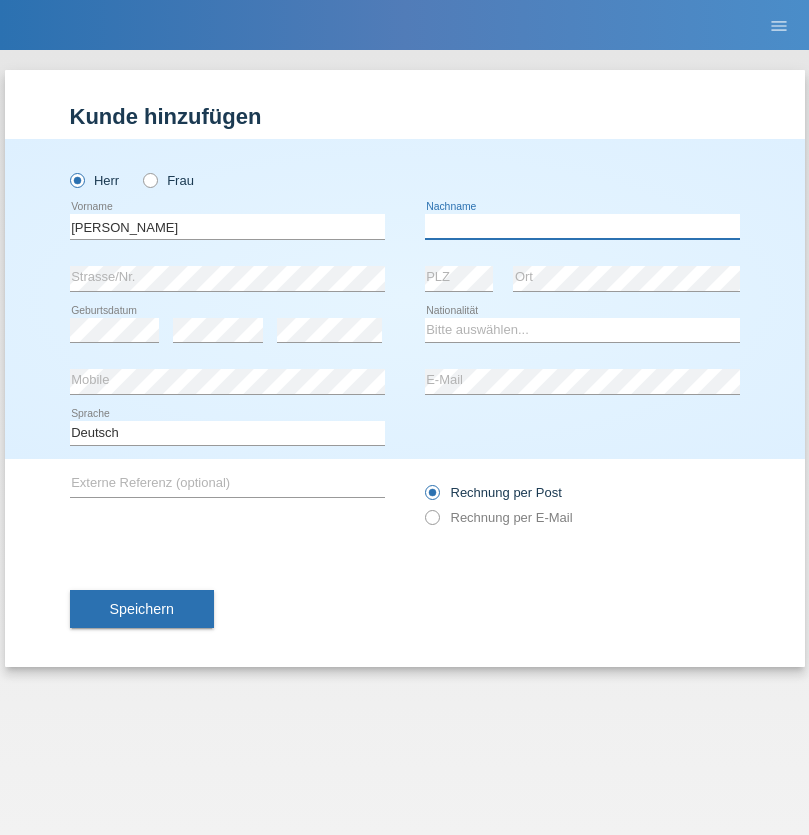 click at bounding box center [582, 226] 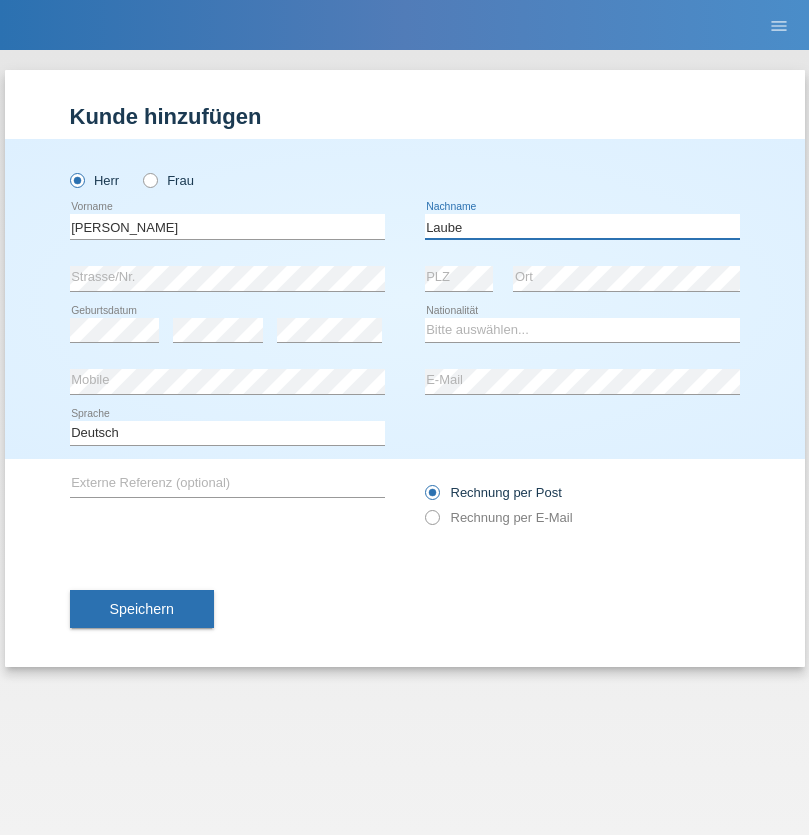type on "Laube" 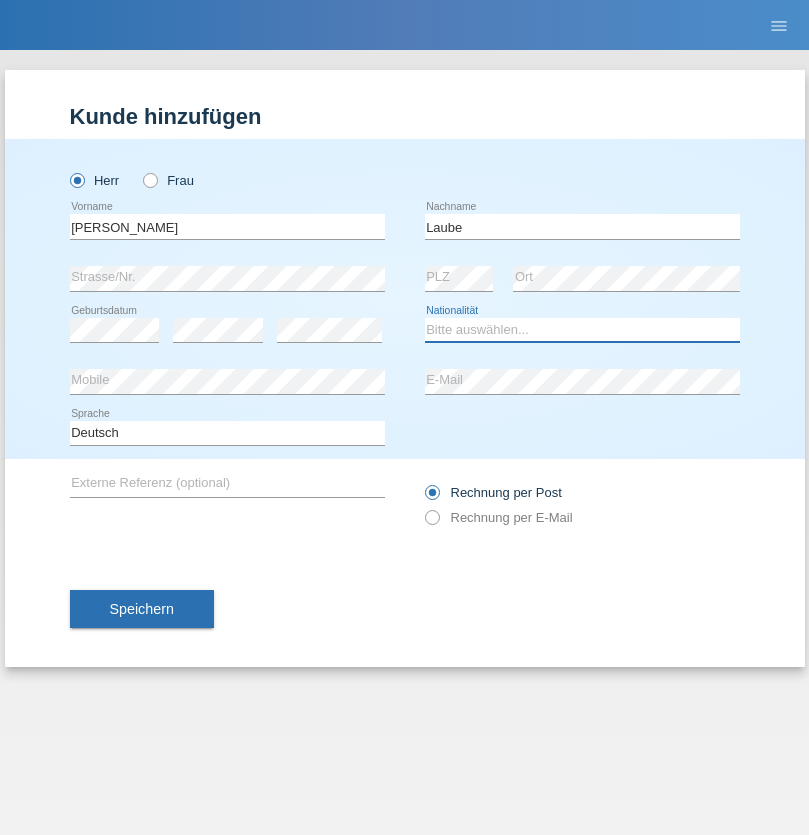 select on "DE" 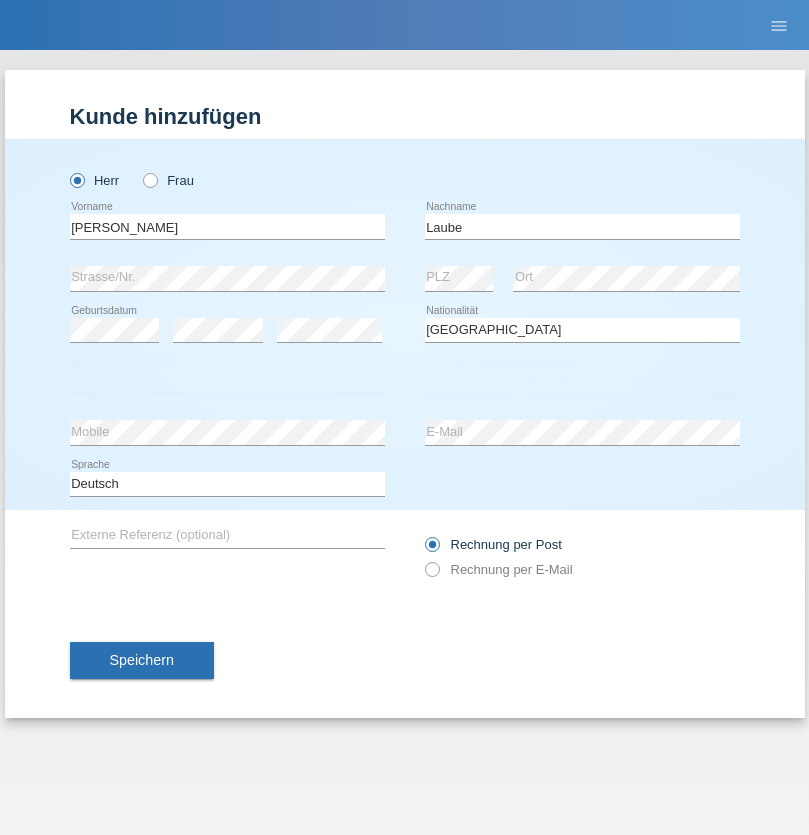 select on "C" 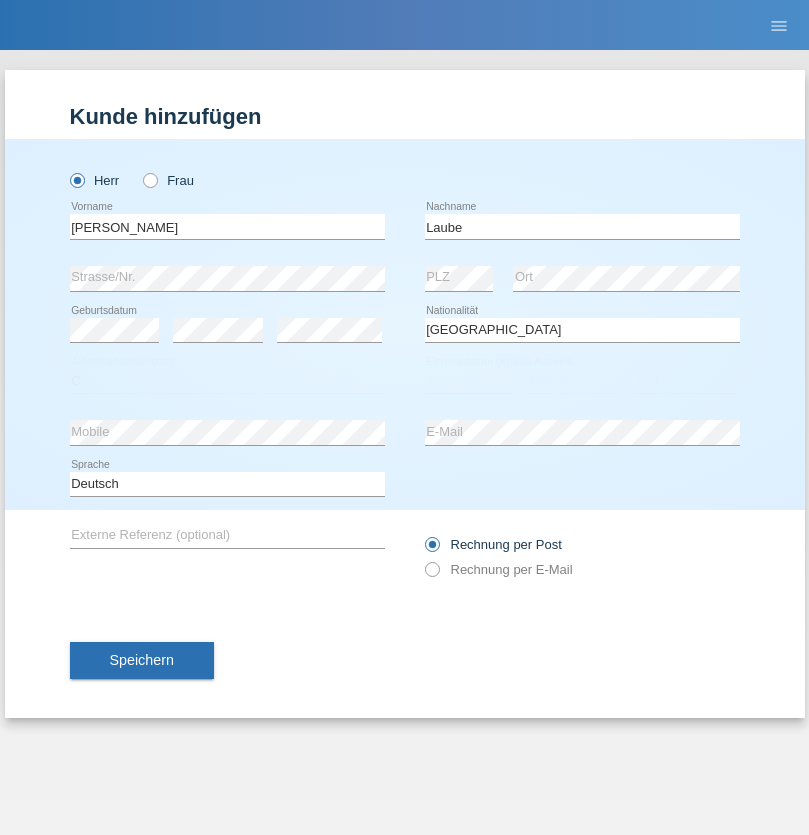 select on "23" 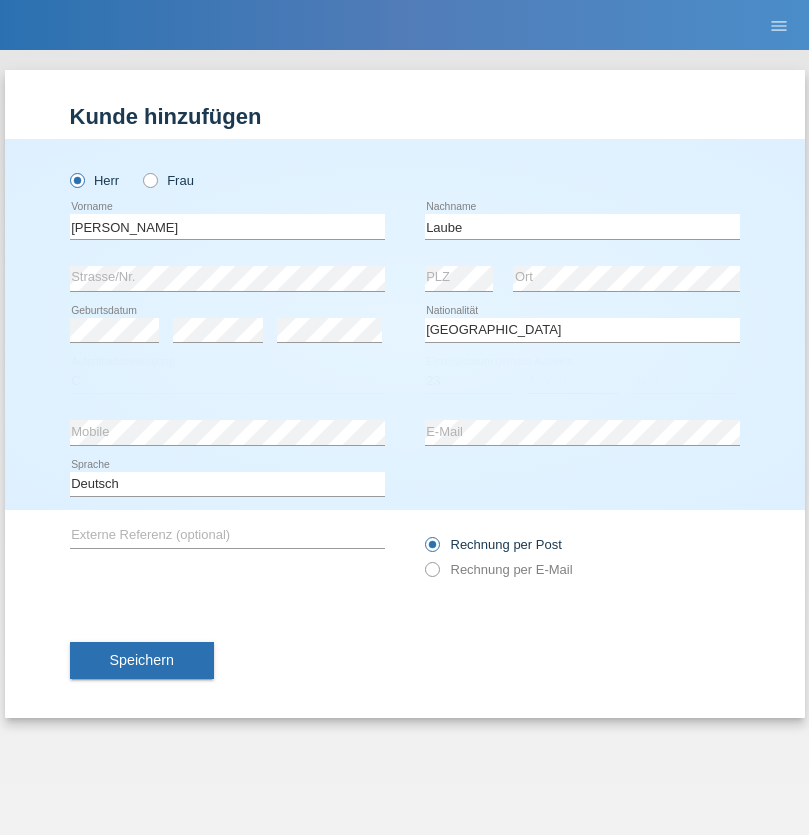 select on "03" 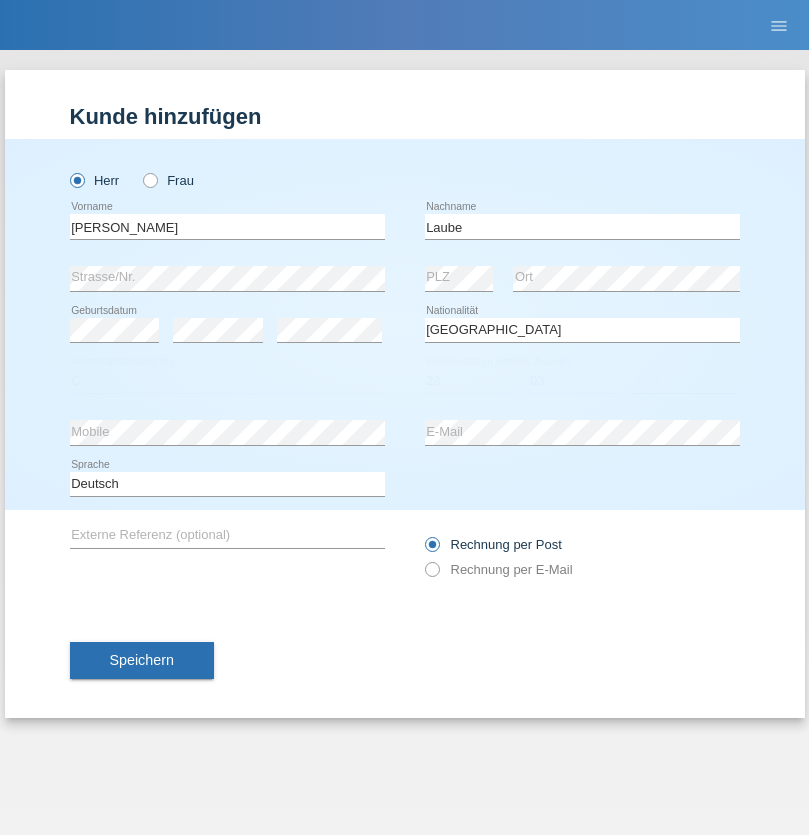 select on "2000" 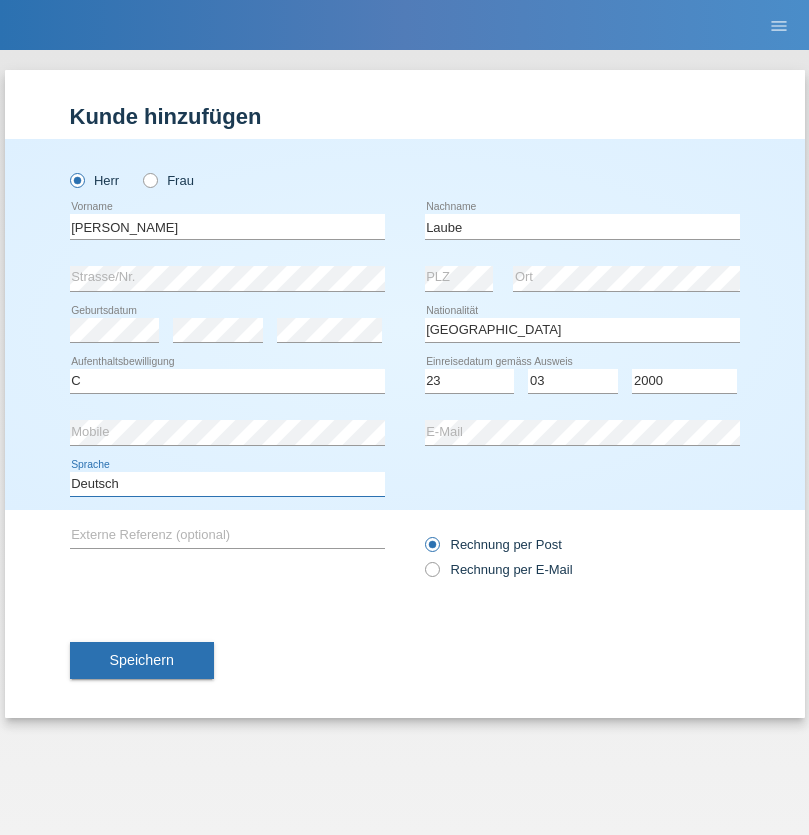 select on "en" 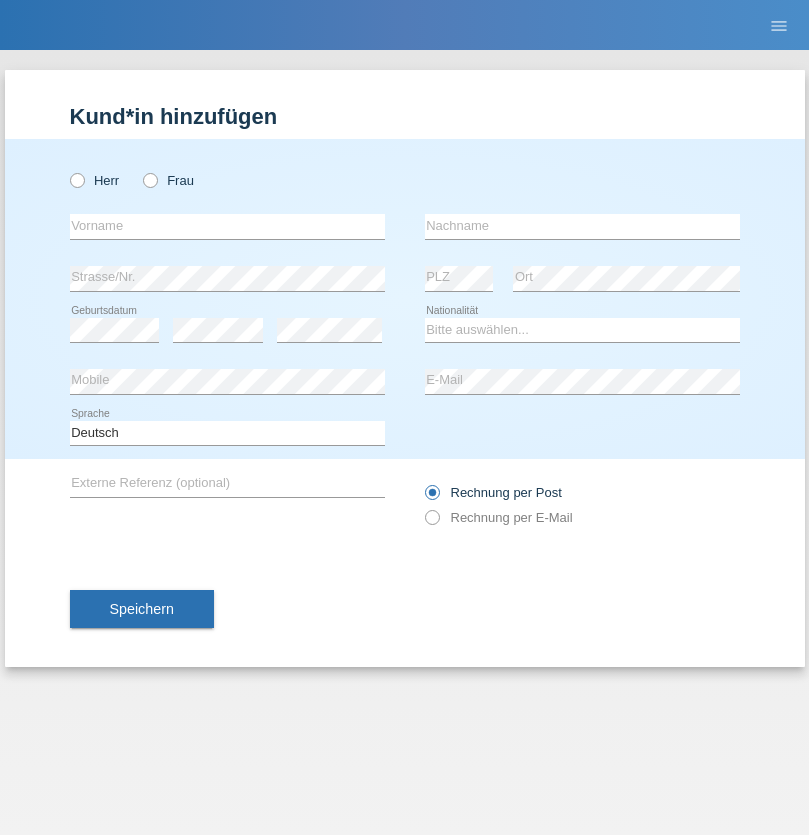 scroll, scrollTop: 0, scrollLeft: 0, axis: both 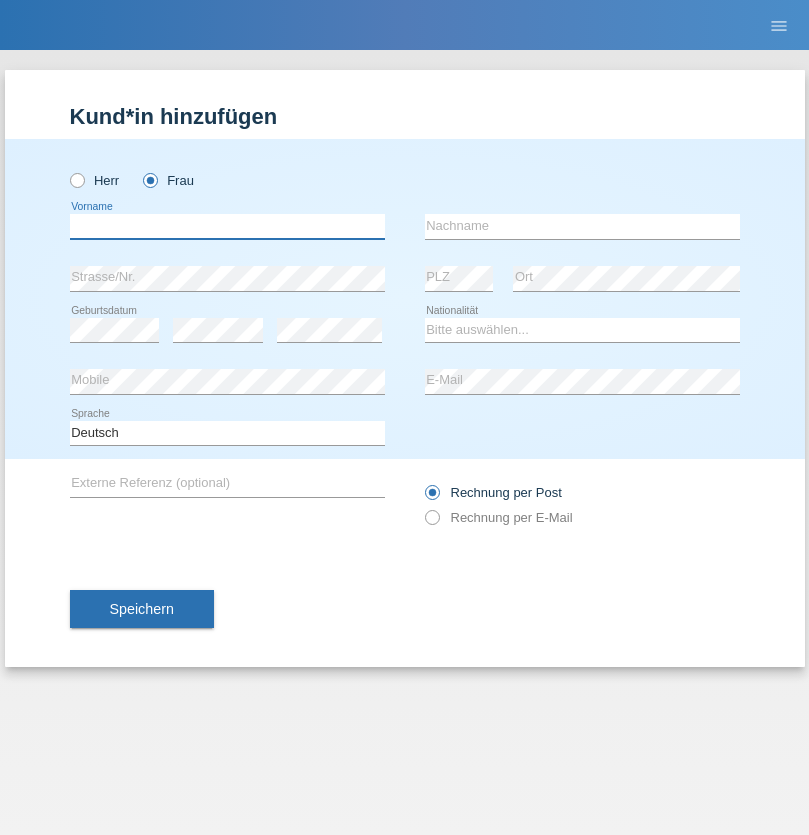 click at bounding box center (227, 226) 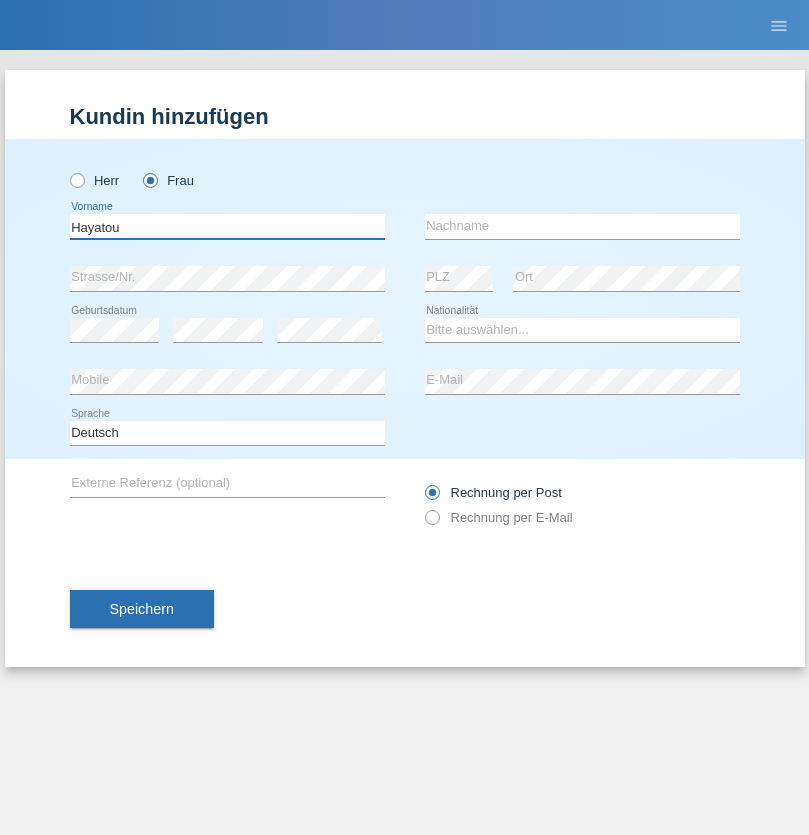 type on "Hayatou" 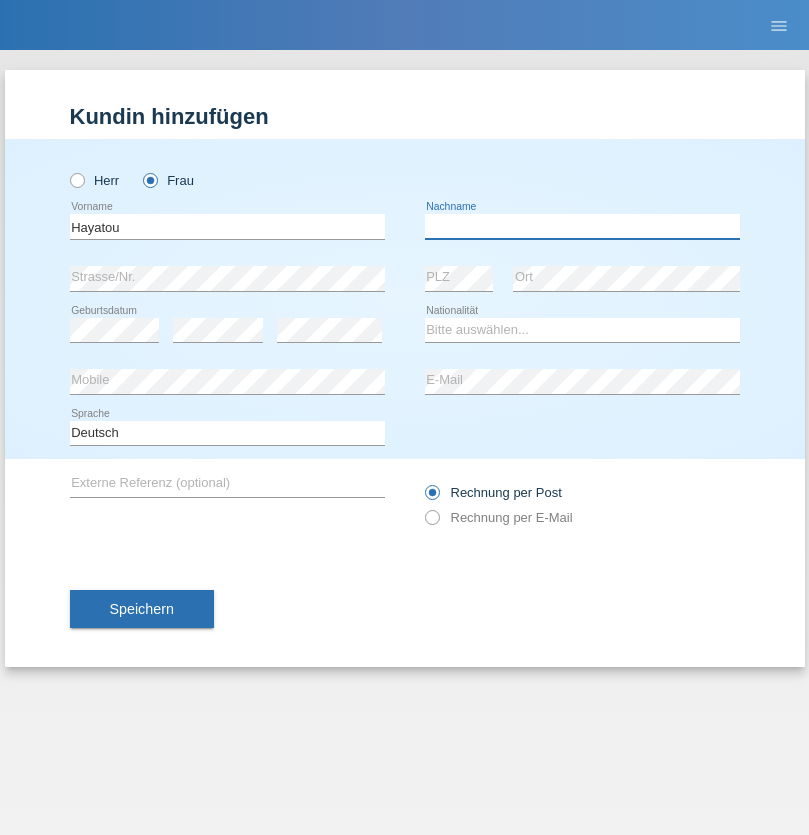 click at bounding box center [582, 226] 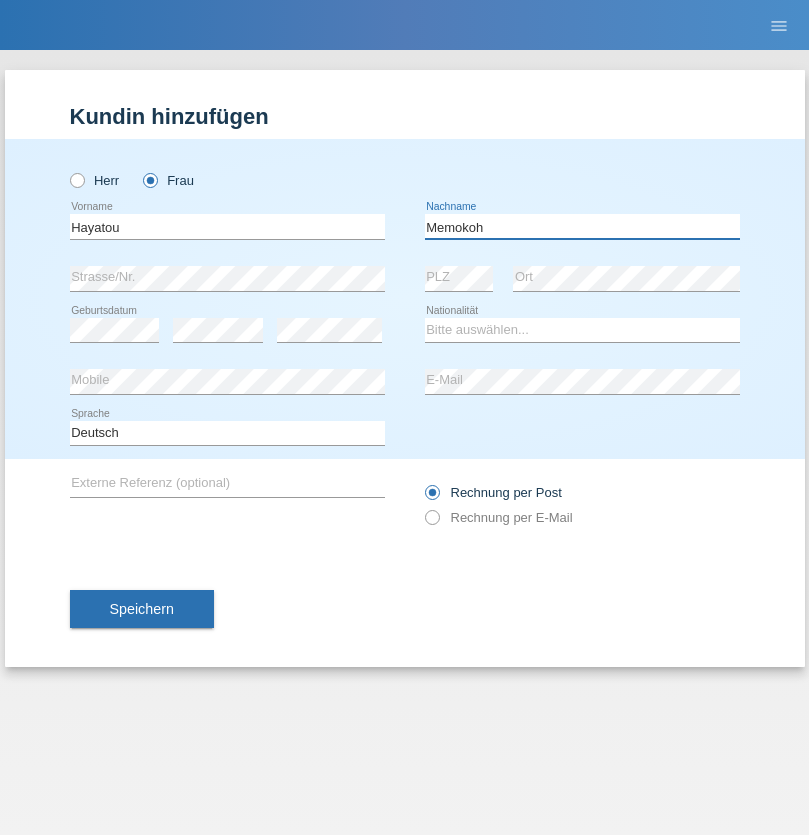 type on "Memokoh" 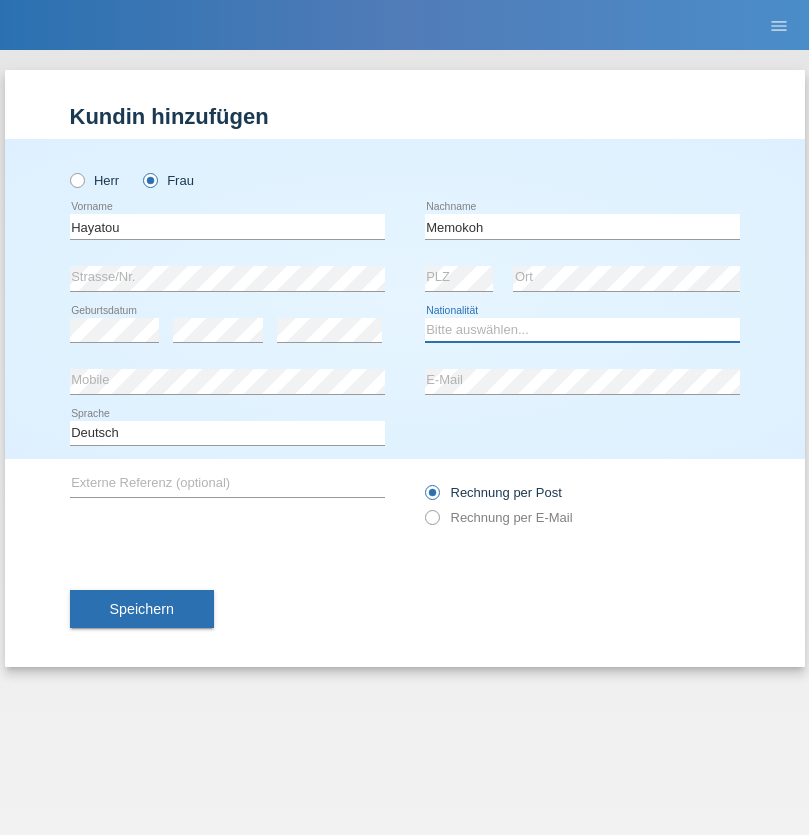 select on "FR" 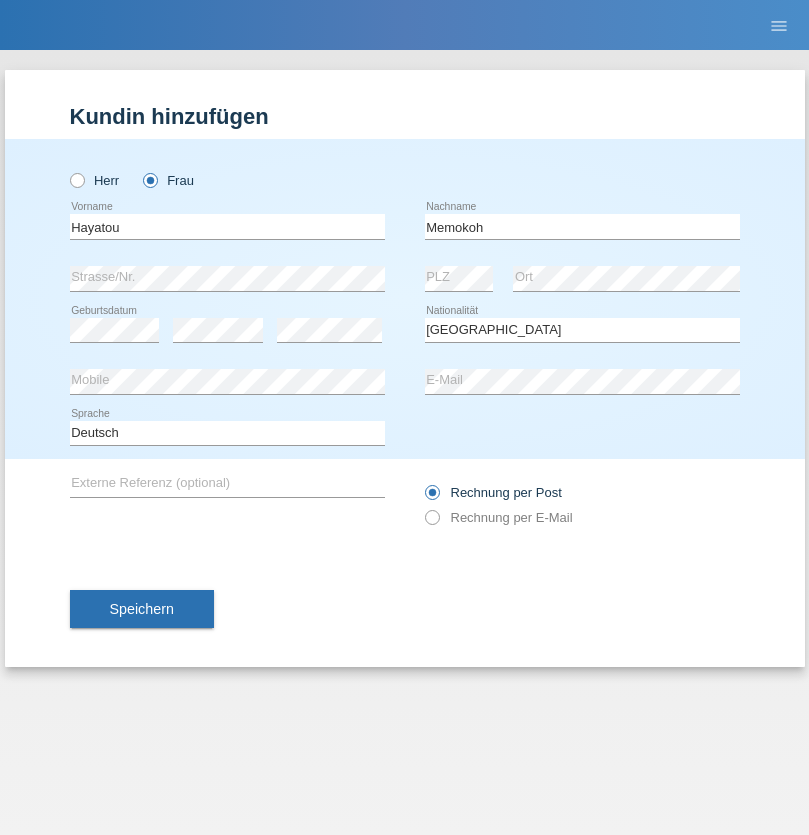 select on "C" 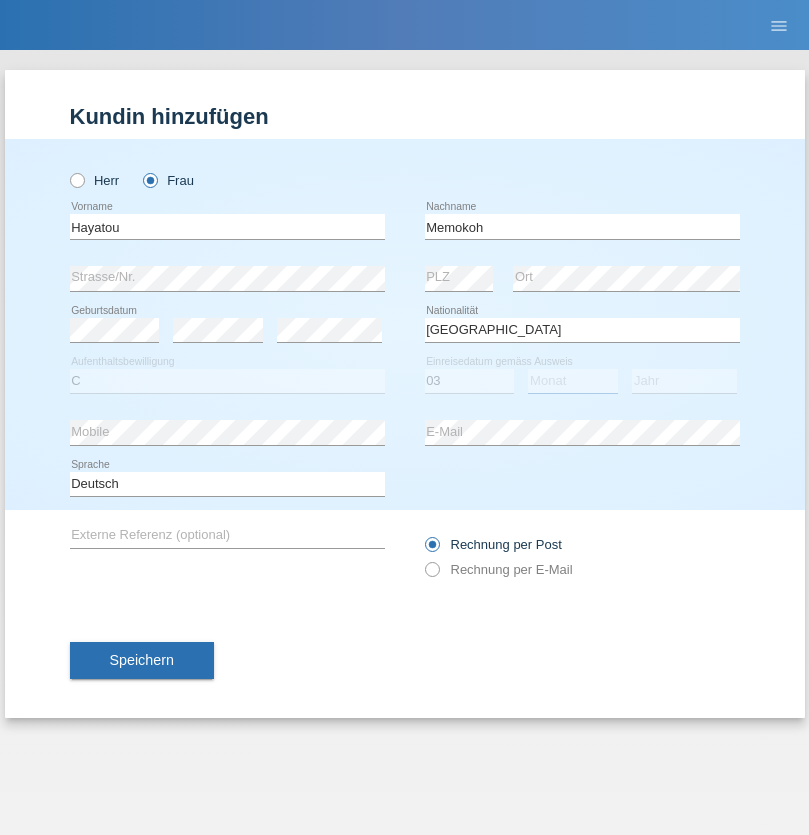 select on "05" 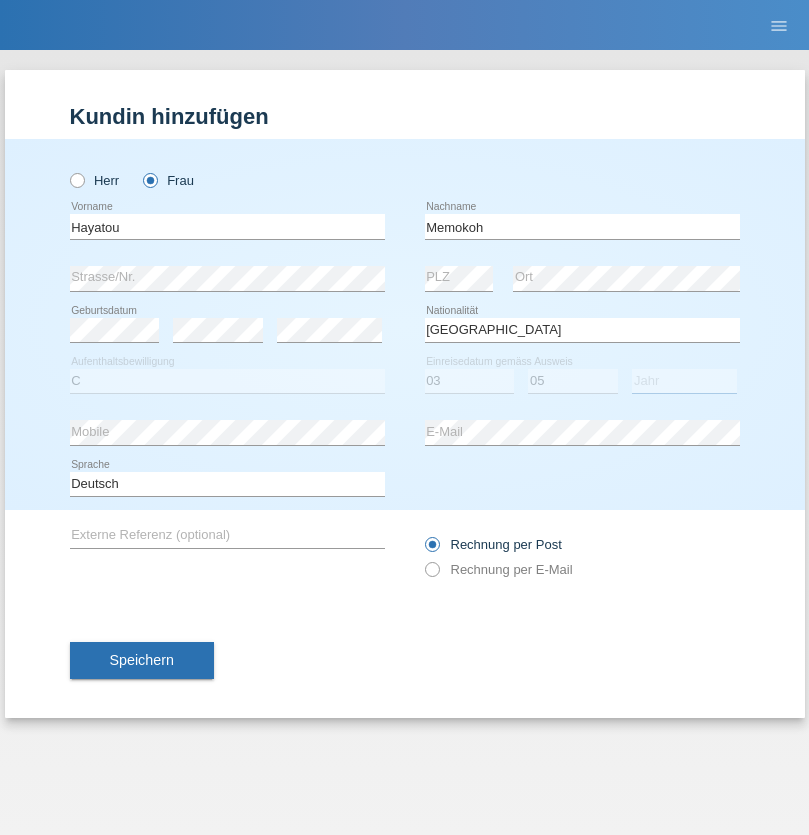 select on "2021" 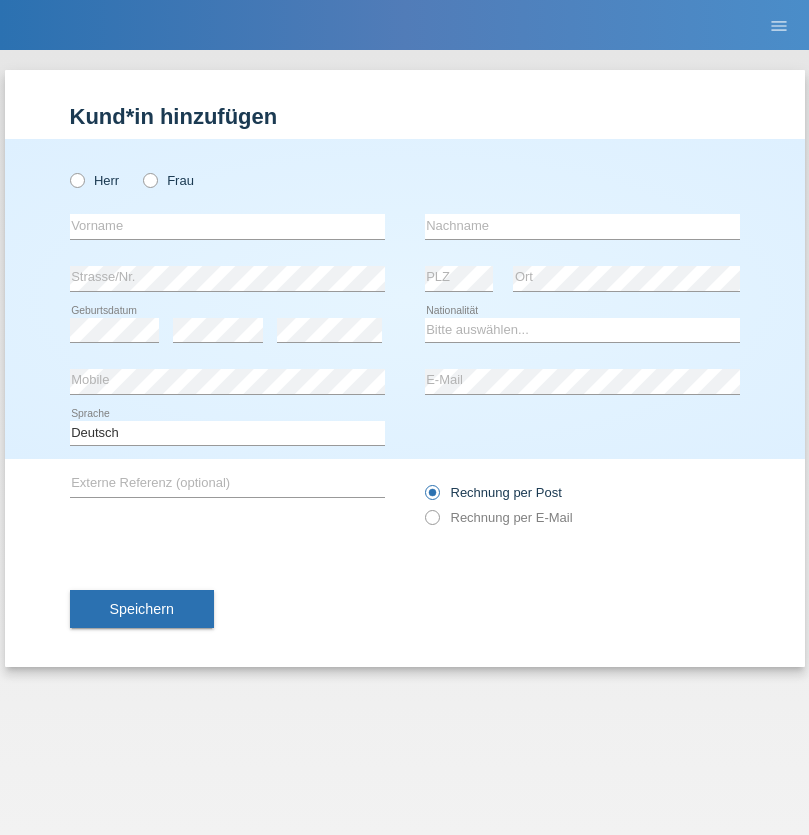scroll, scrollTop: 0, scrollLeft: 0, axis: both 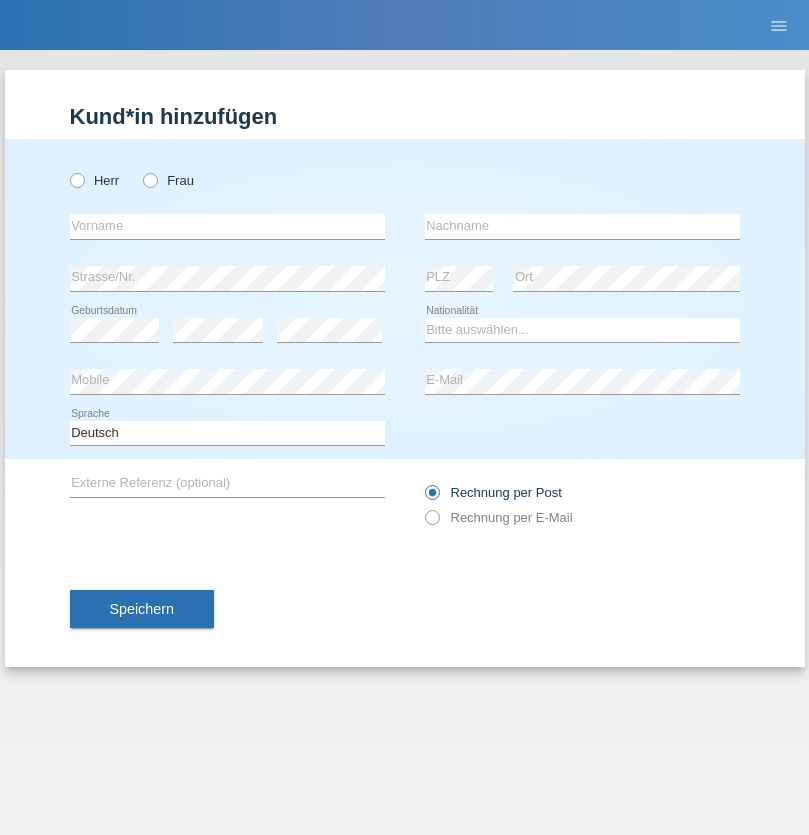 radio on "true" 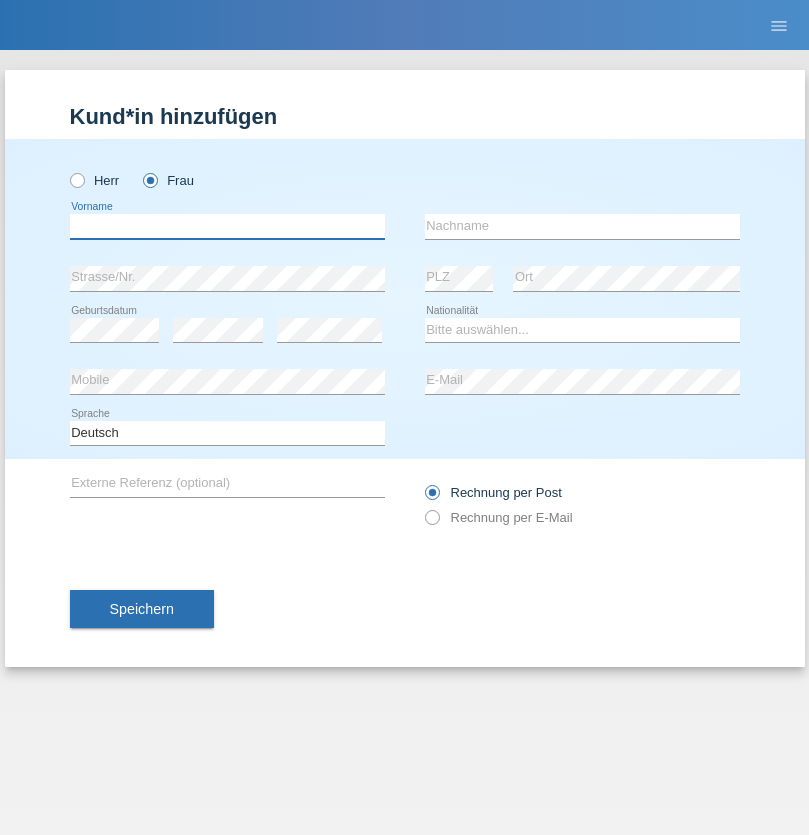 click at bounding box center [227, 226] 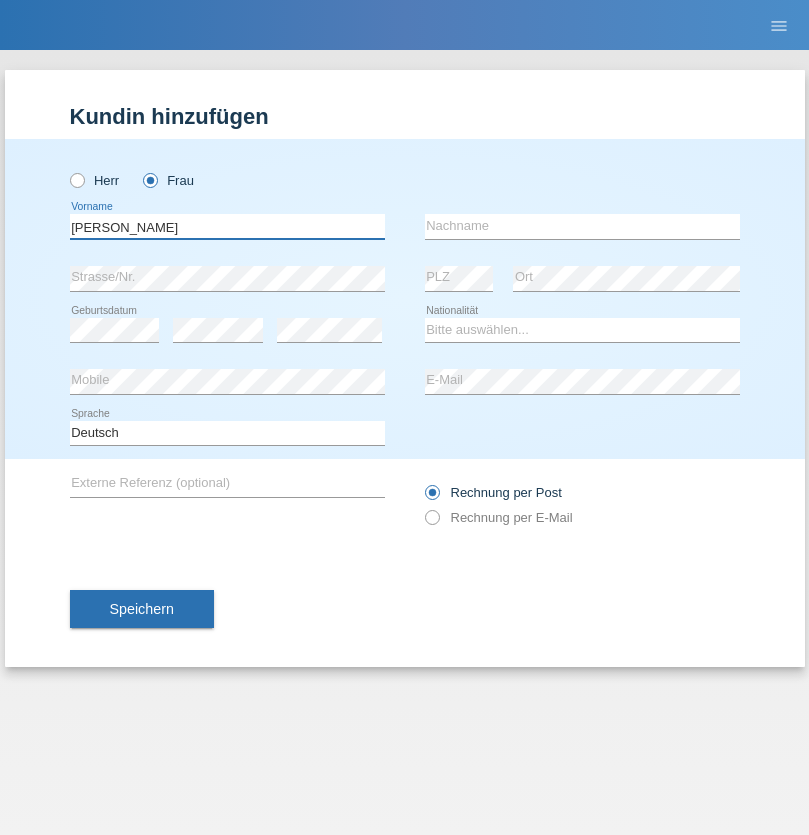 type on "[PERSON_NAME]" 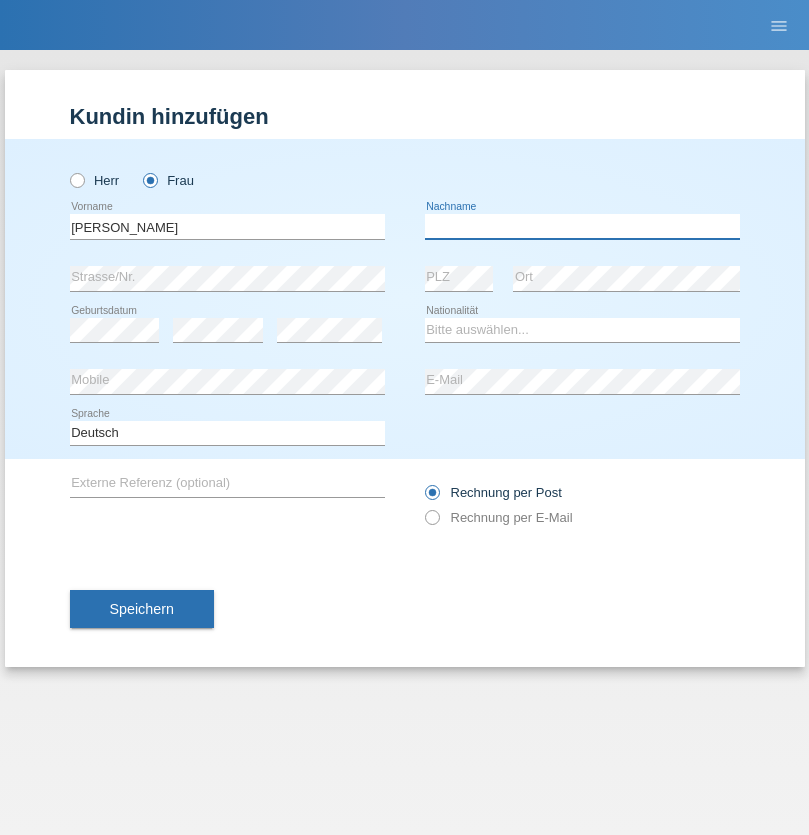 click at bounding box center (582, 226) 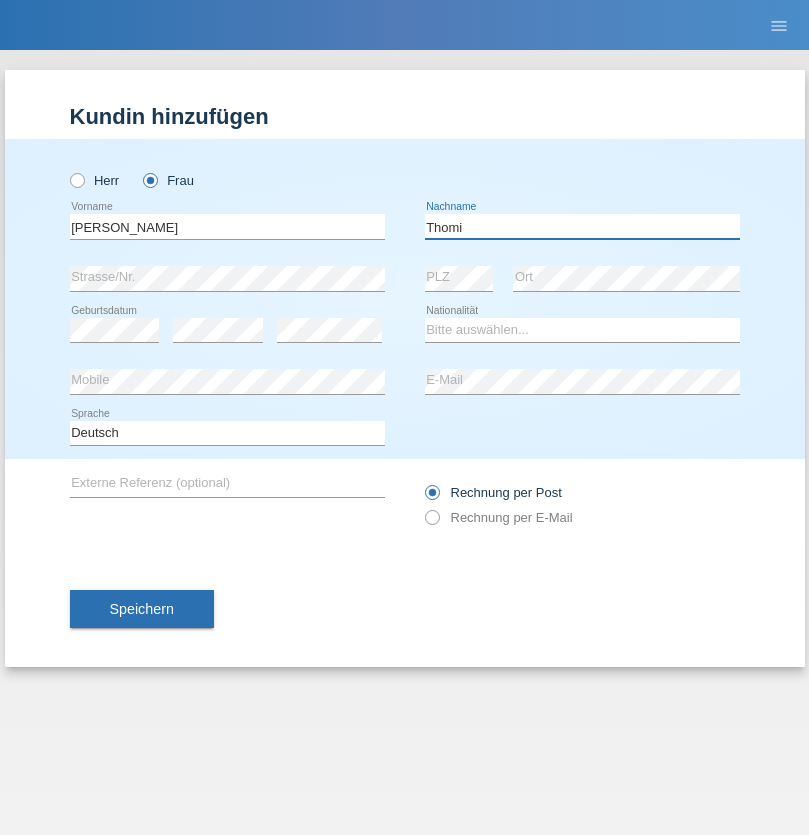 type on "Thomi" 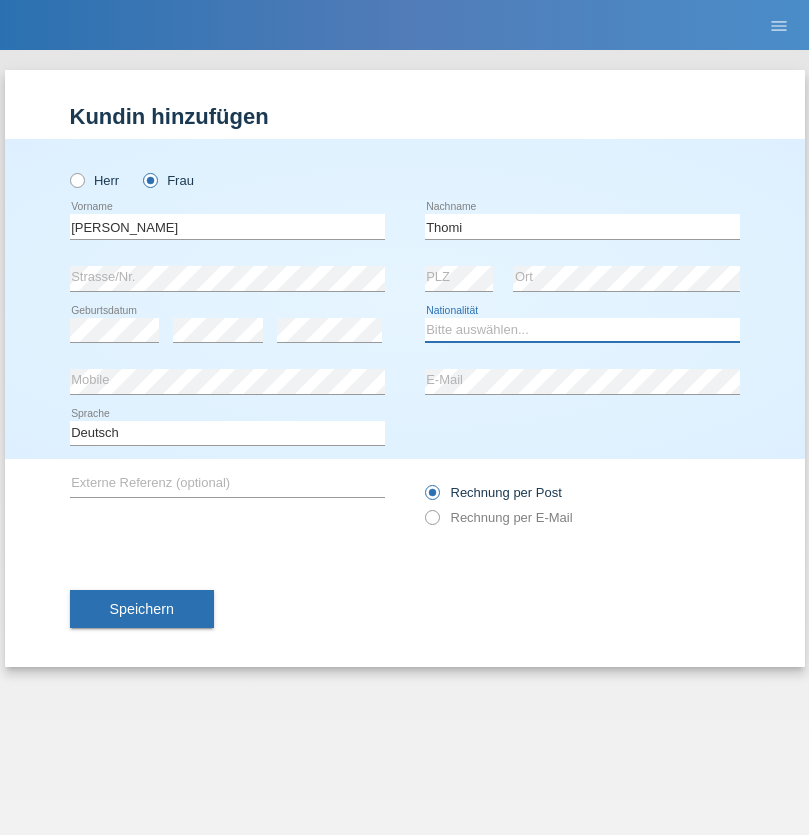 select on "CH" 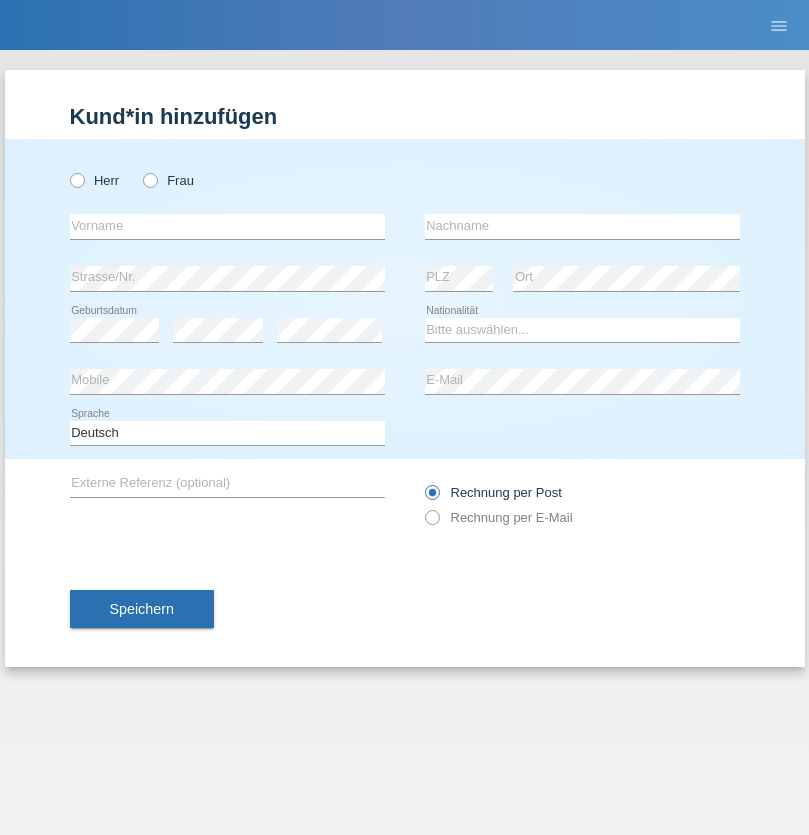 scroll, scrollTop: 0, scrollLeft: 0, axis: both 